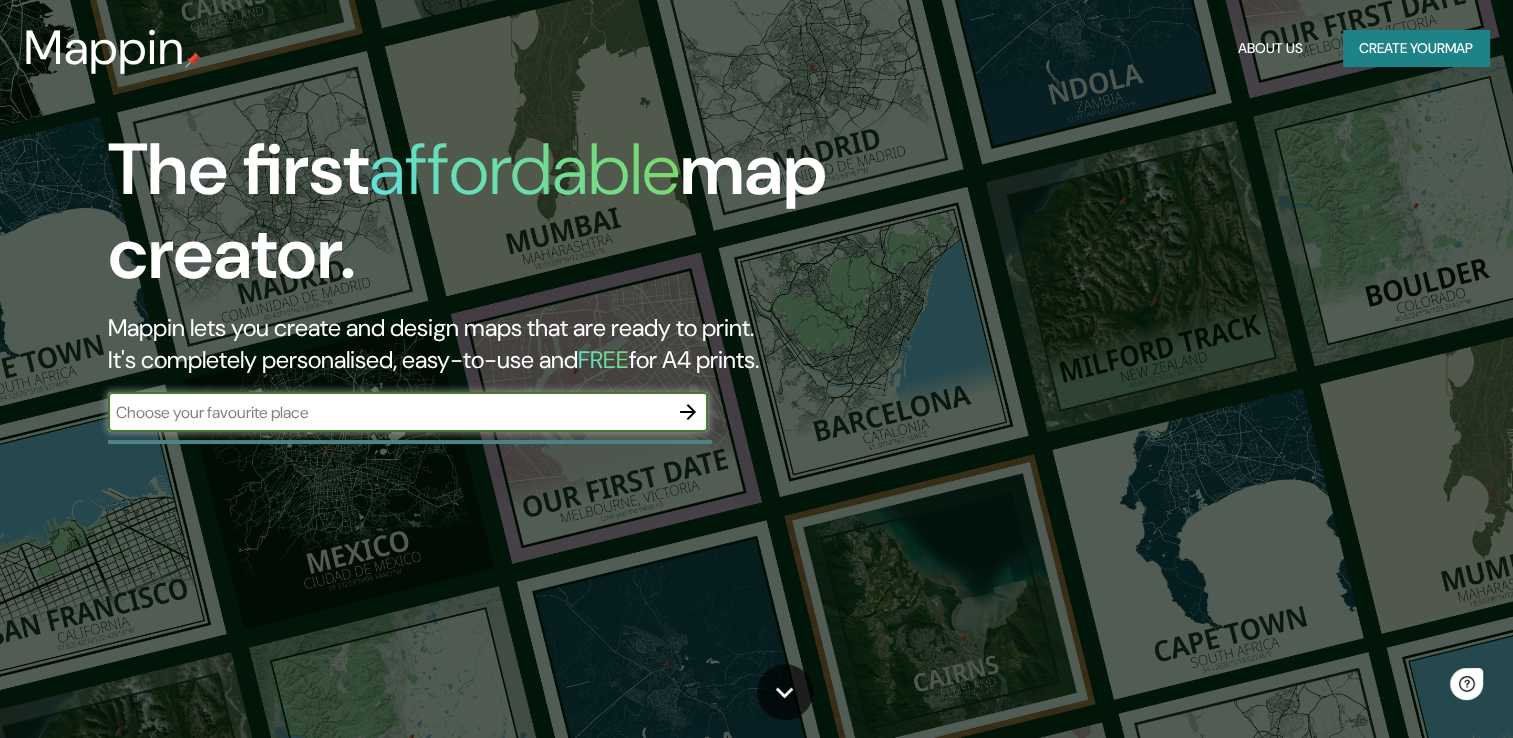 scroll, scrollTop: 0, scrollLeft: 0, axis: both 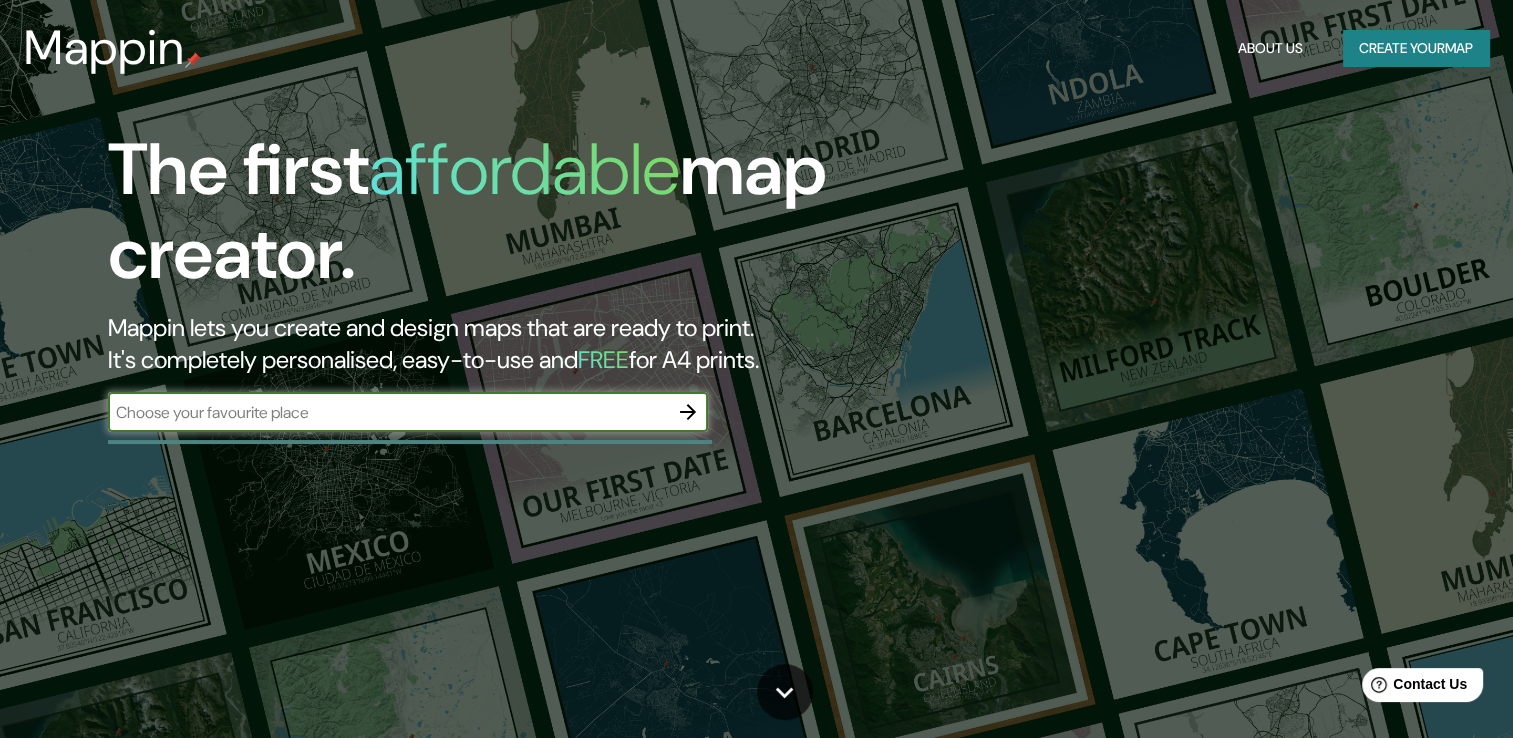 click at bounding box center [388, 412] 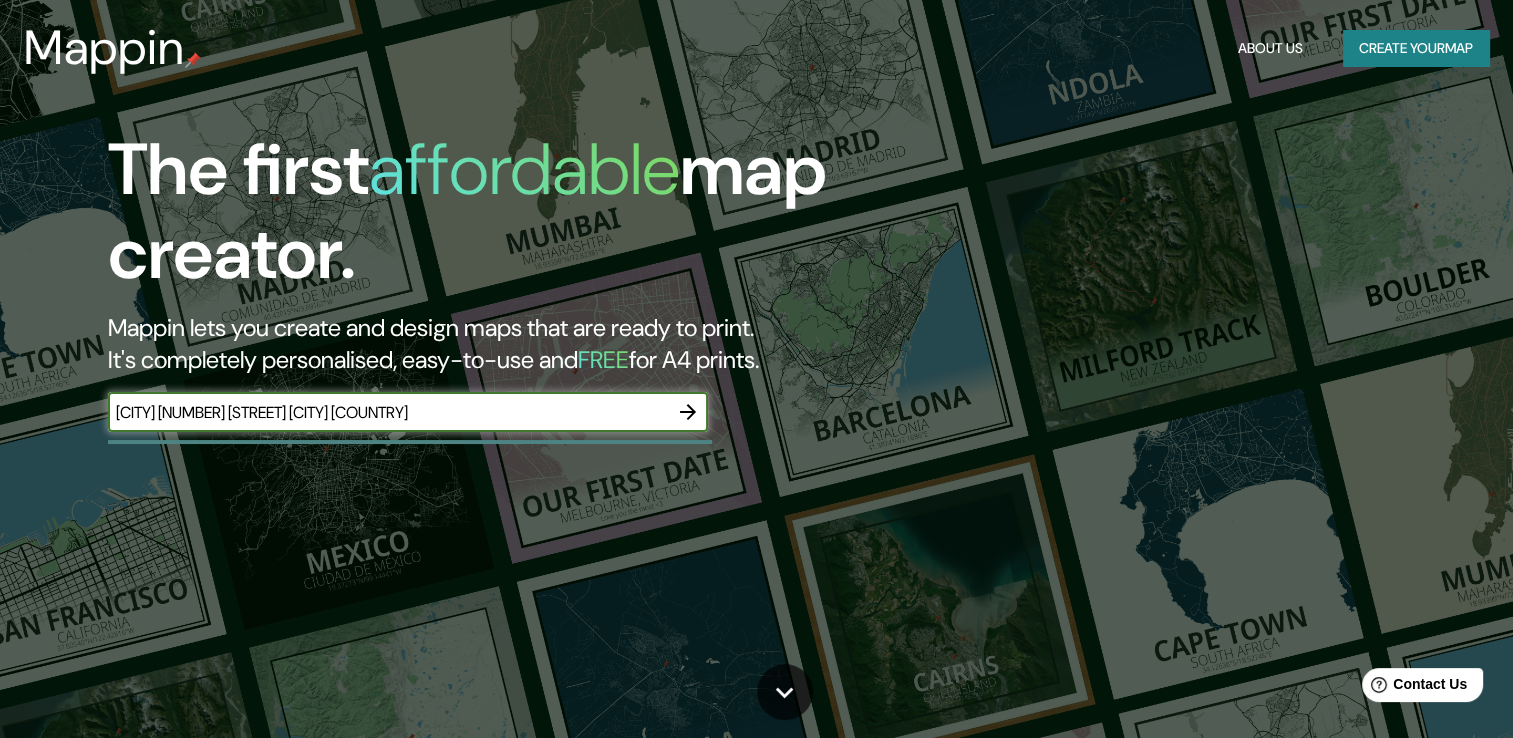 type on "[CITY] [NUMBER] [STREET] [CITY] [COUNTRY]" 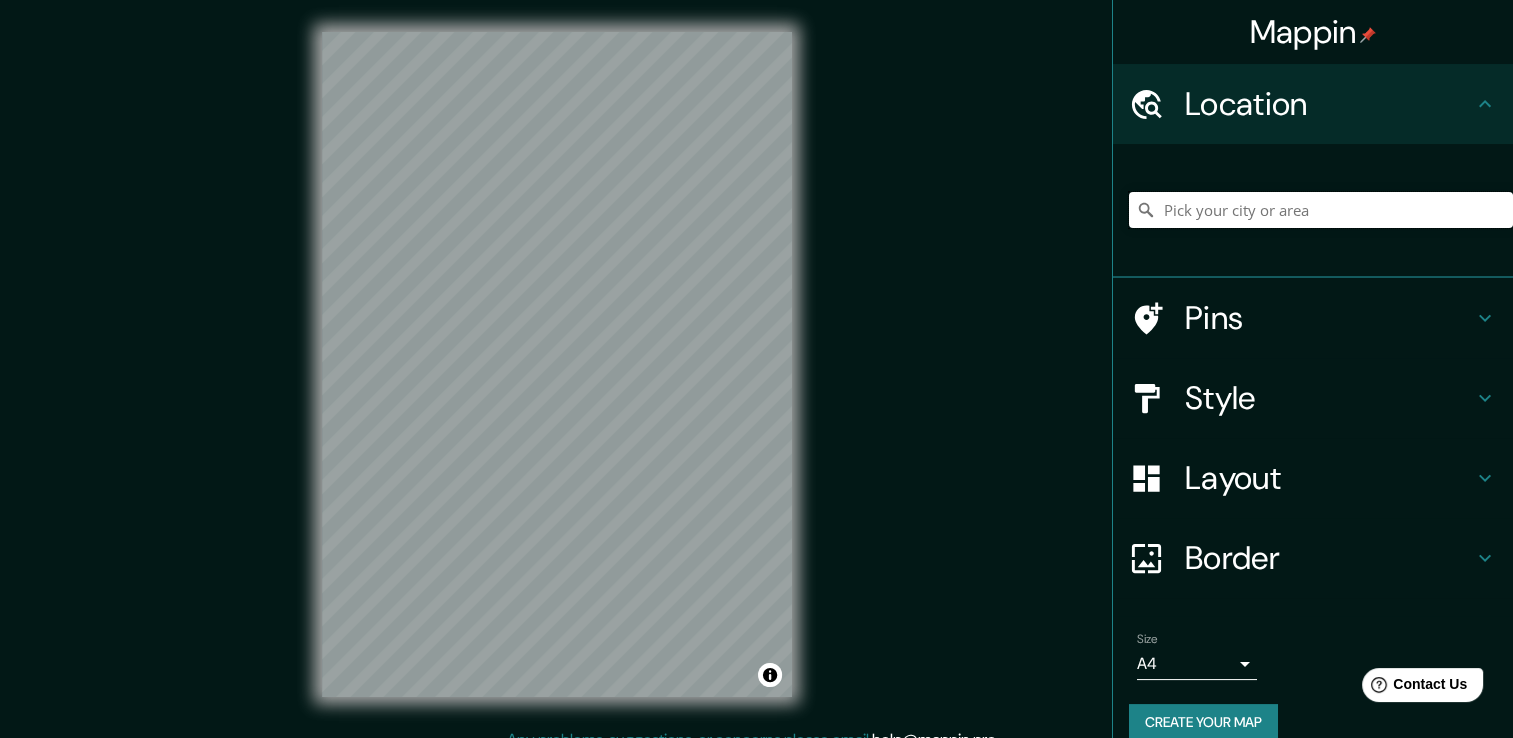 click at bounding box center [1321, 210] 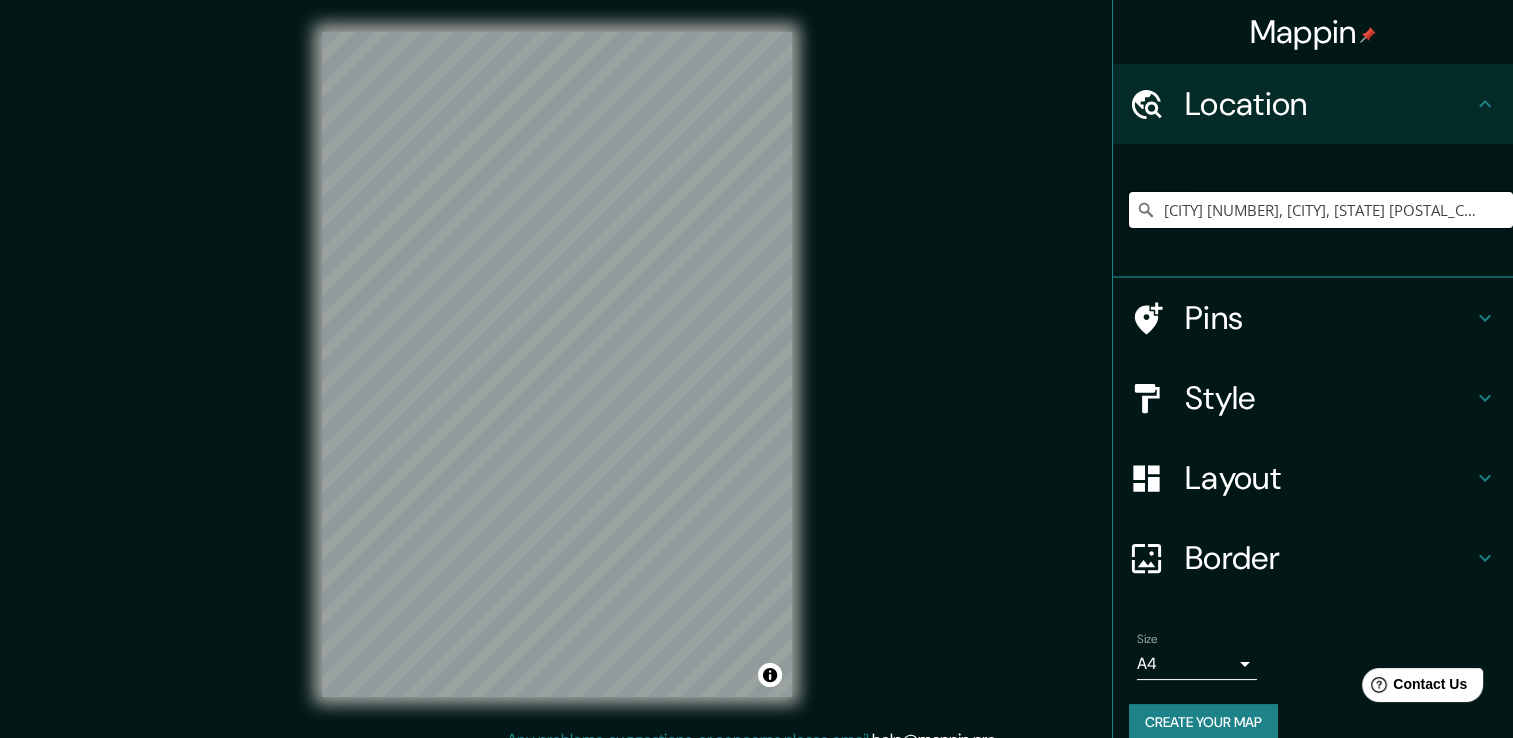 scroll, scrollTop: 0, scrollLeft: 0, axis: both 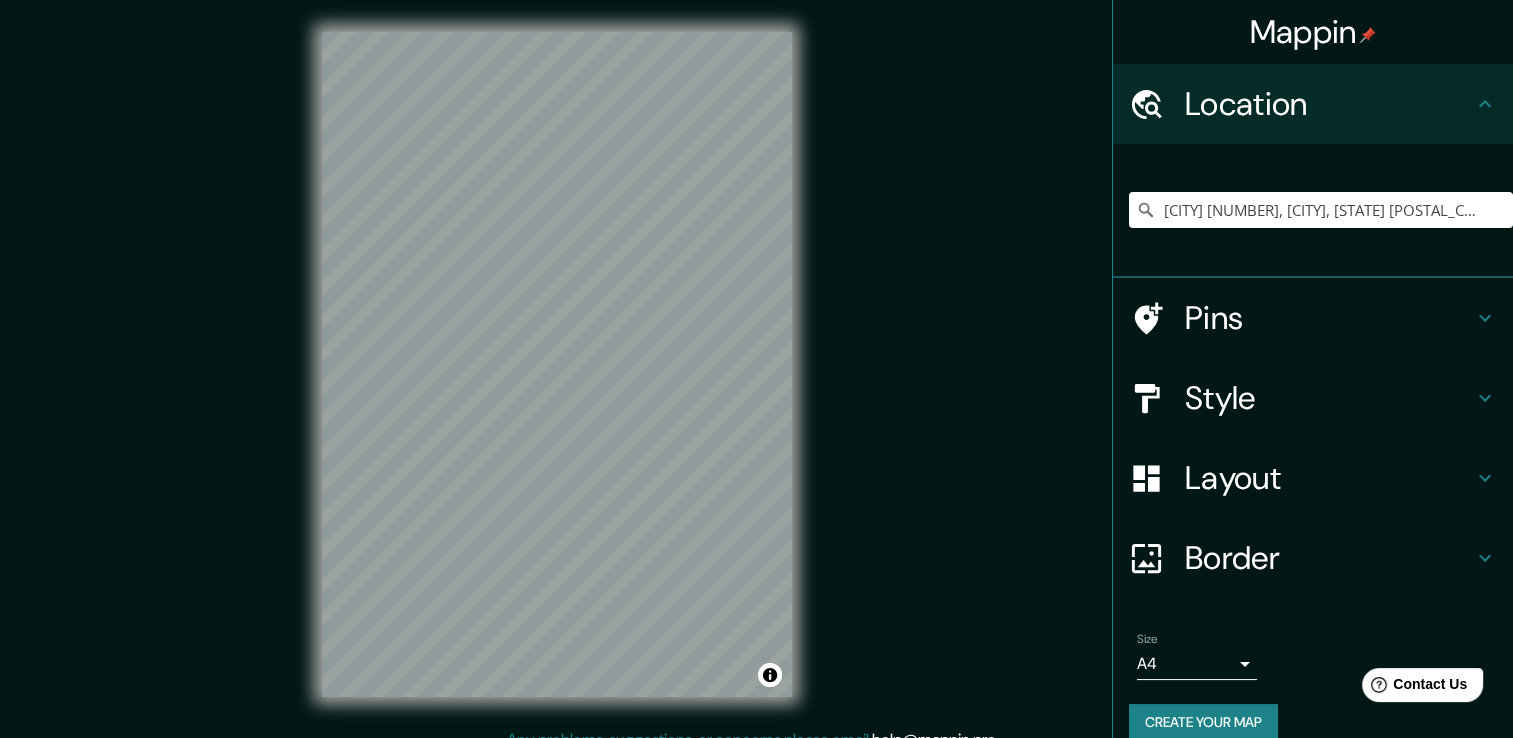 click on "[BRAND_NAME] Location [CITY] [NUMBER], [CITY], [STATE] [POSTAL_CODE], [COUNTRY] Pins Style Layout Border Choose a border. Hint : you can make layers of the frame opaque to create some cool effects. None Simple Transparent Fancy Size A4 single Create your map © Mapbox © OpenStreetMap Improve this map Any problems, suggestions, or concerns please email help@[DOMAIN].com . . ." at bounding box center (756, 380) 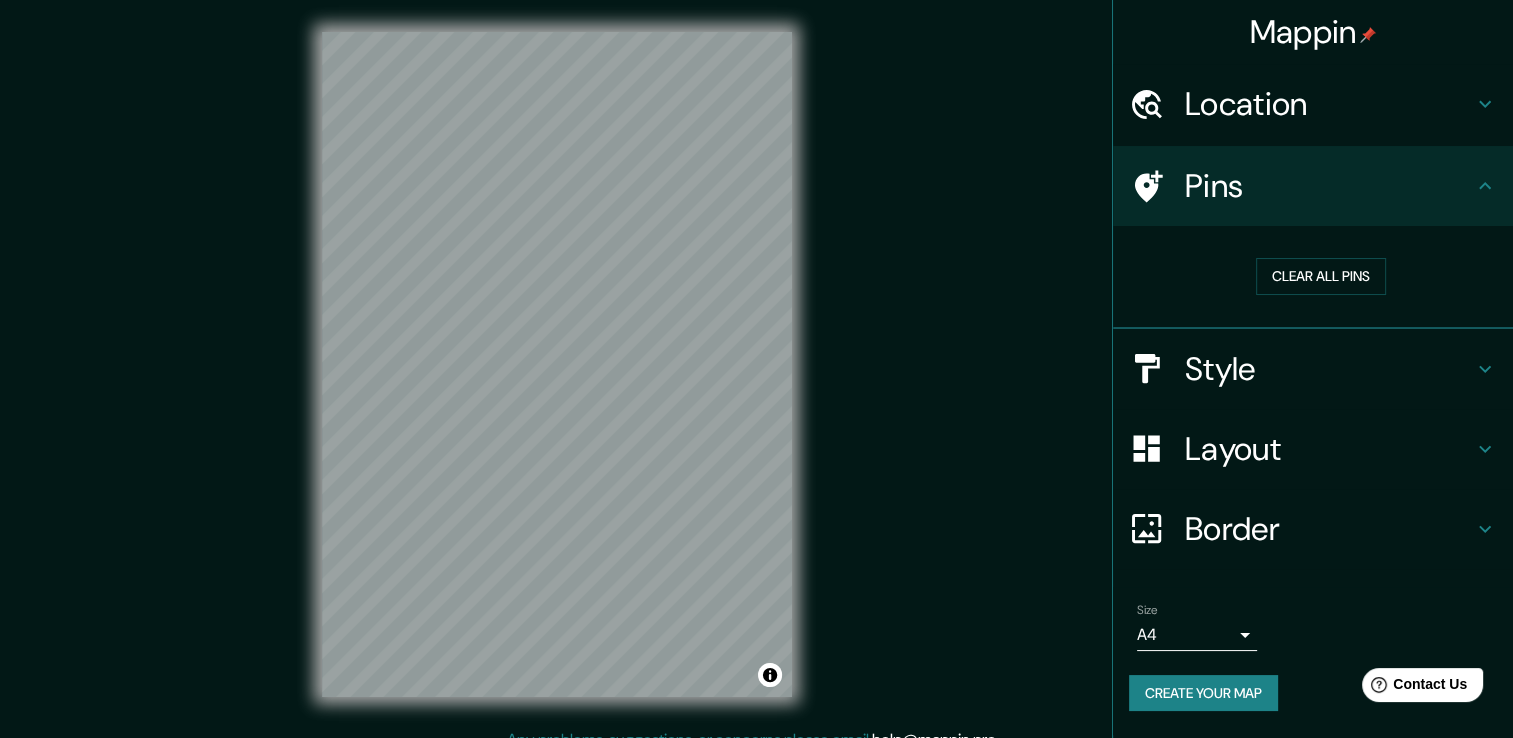 click on "Style" at bounding box center (1329, 104) 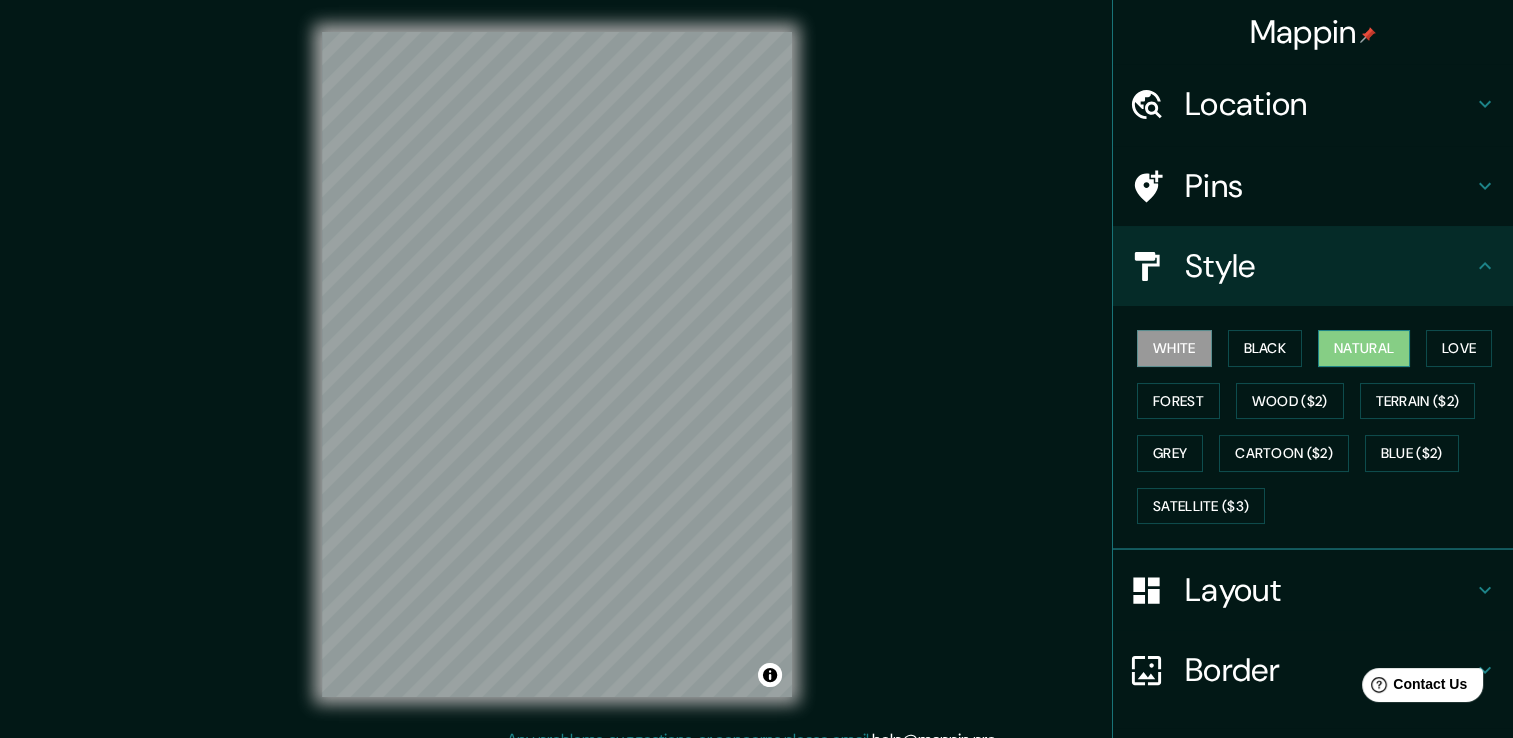 click on "Natural" at bounding box center (1364, 348) 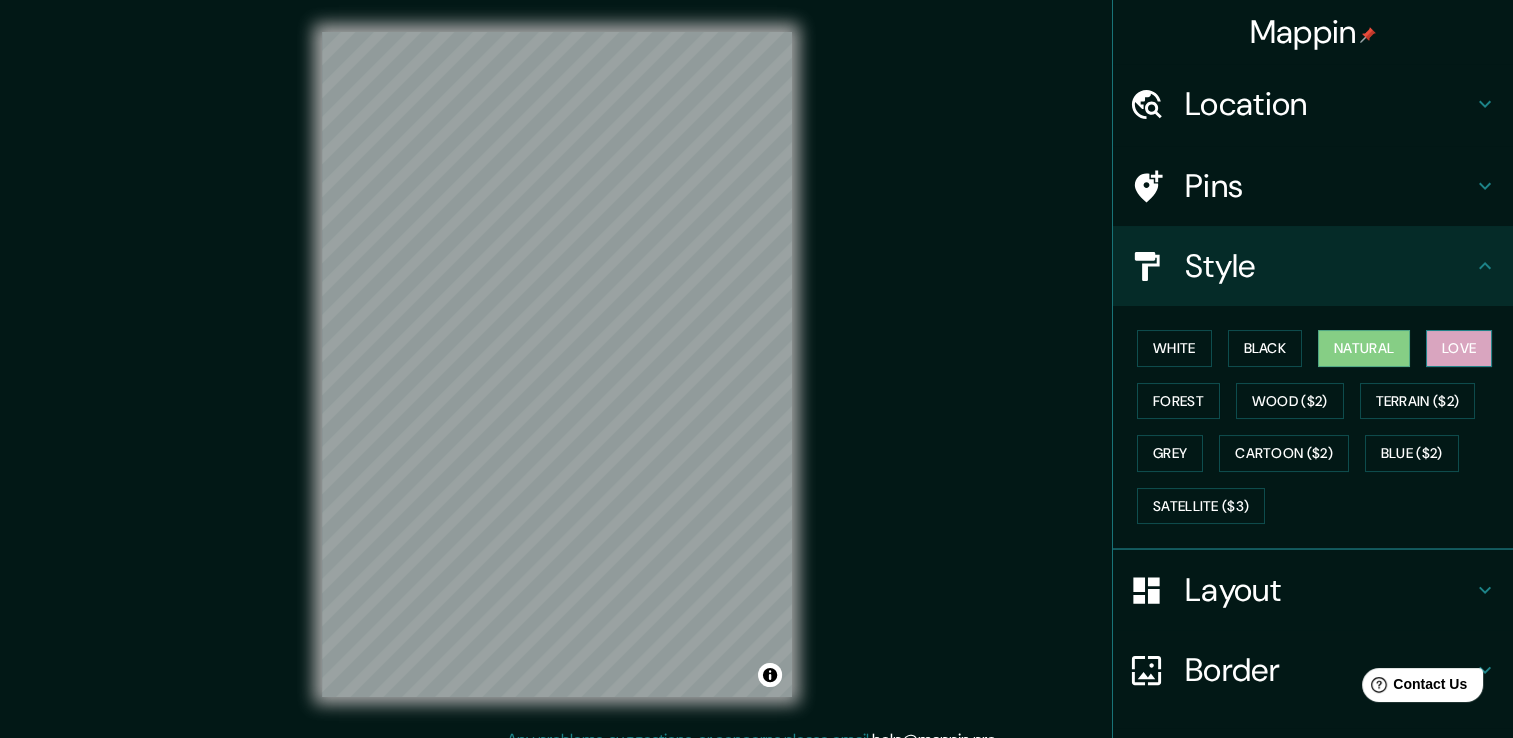 click on "Love" at bounding box center [1459, 348] 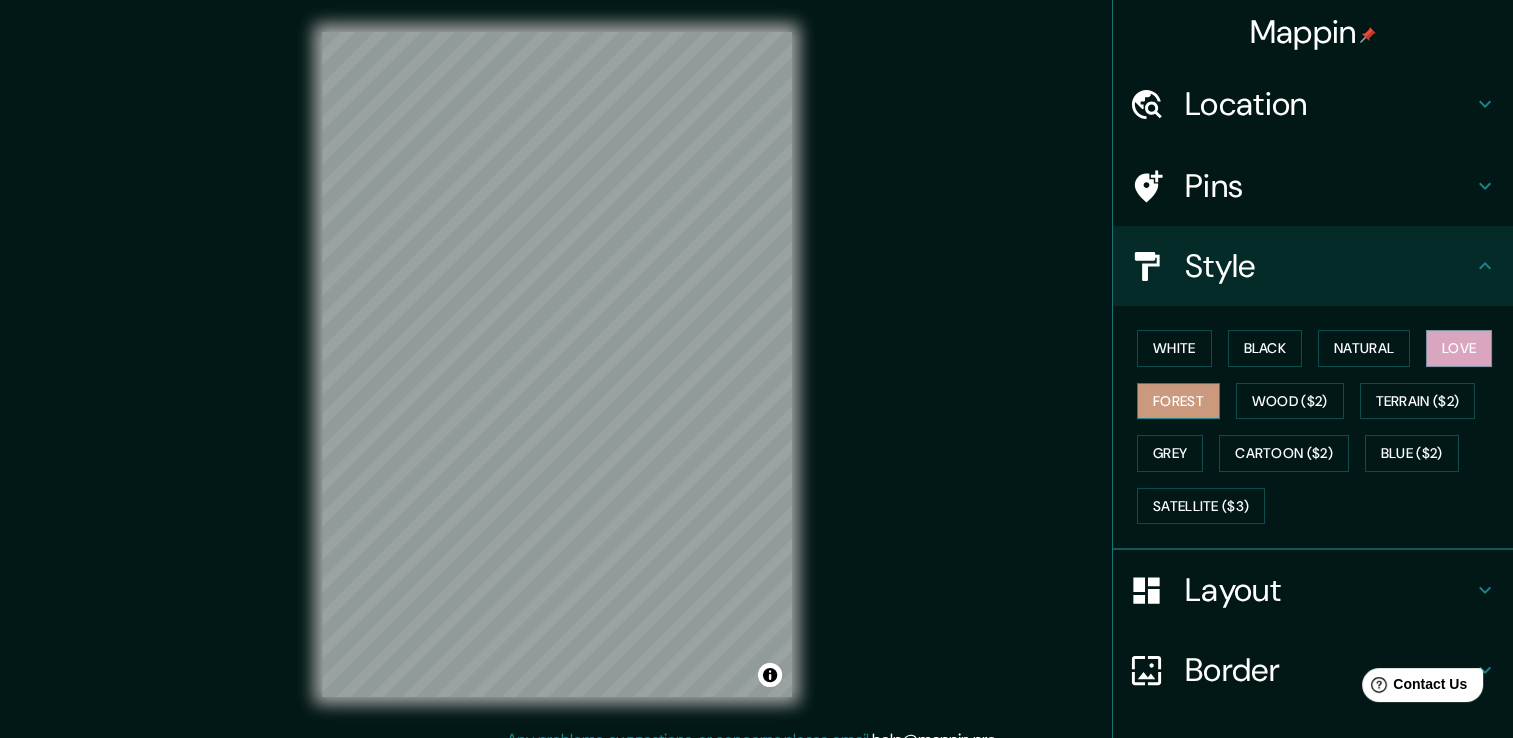 click on "Forest" at bounding box center [1178, 401] 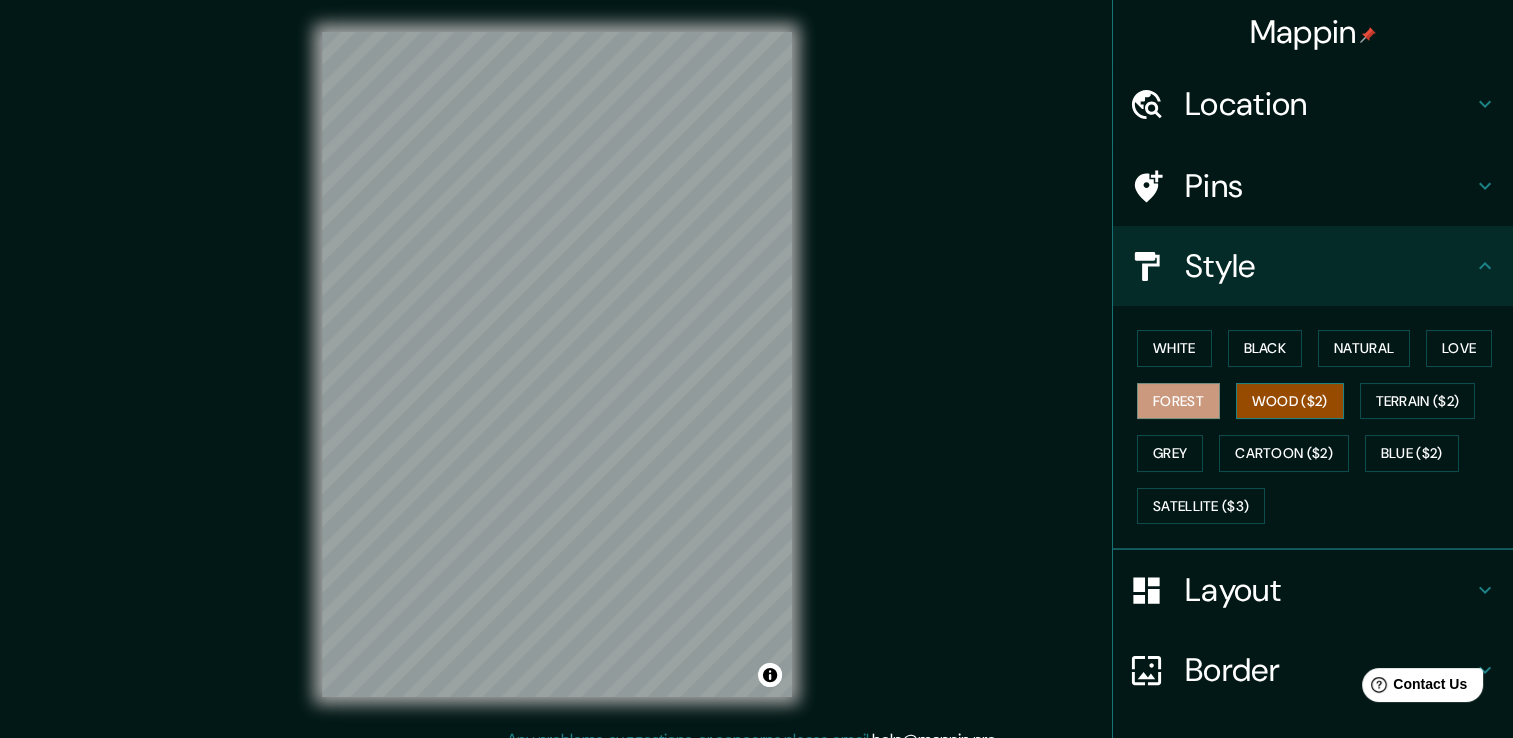 click on "Wood ($2)" at bounding box center [1290, 401] 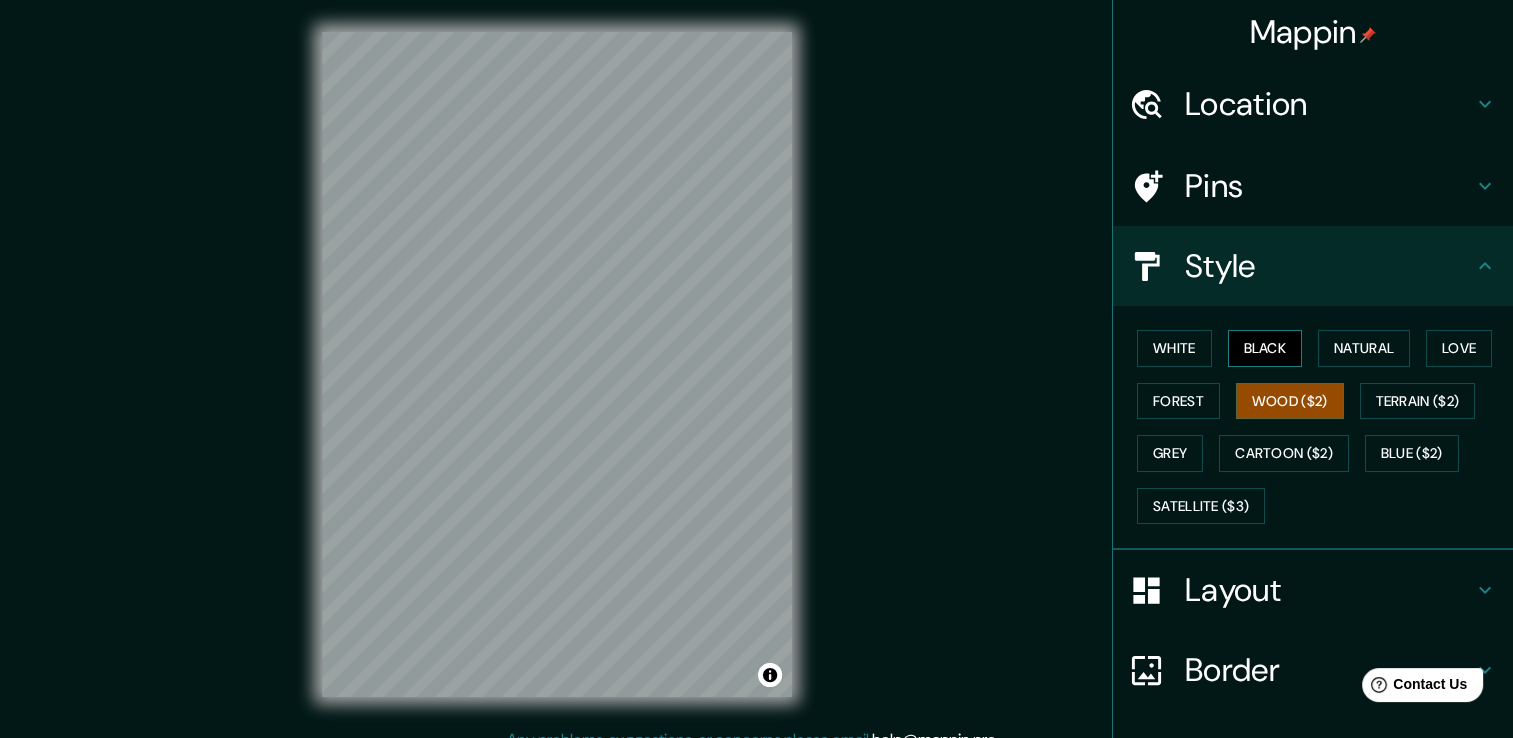 click on "Black" at bounding box center [1265, 348] 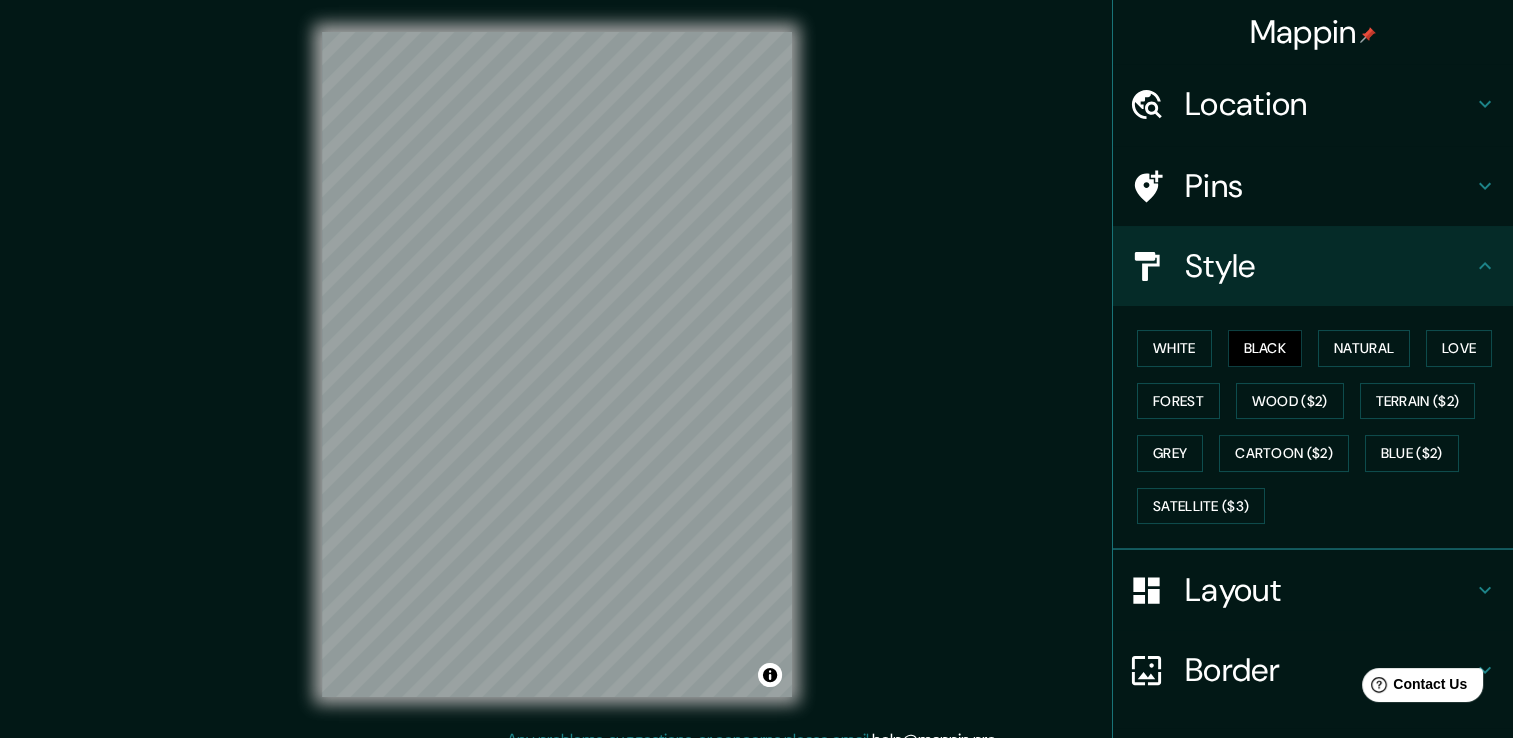 click on "White Black Natural Love Forest Wood ($2) Terrain ($2) Grey Cartoon ($2) Blue ($2) Satellite ($3)" at bounding box center [1321, 427] 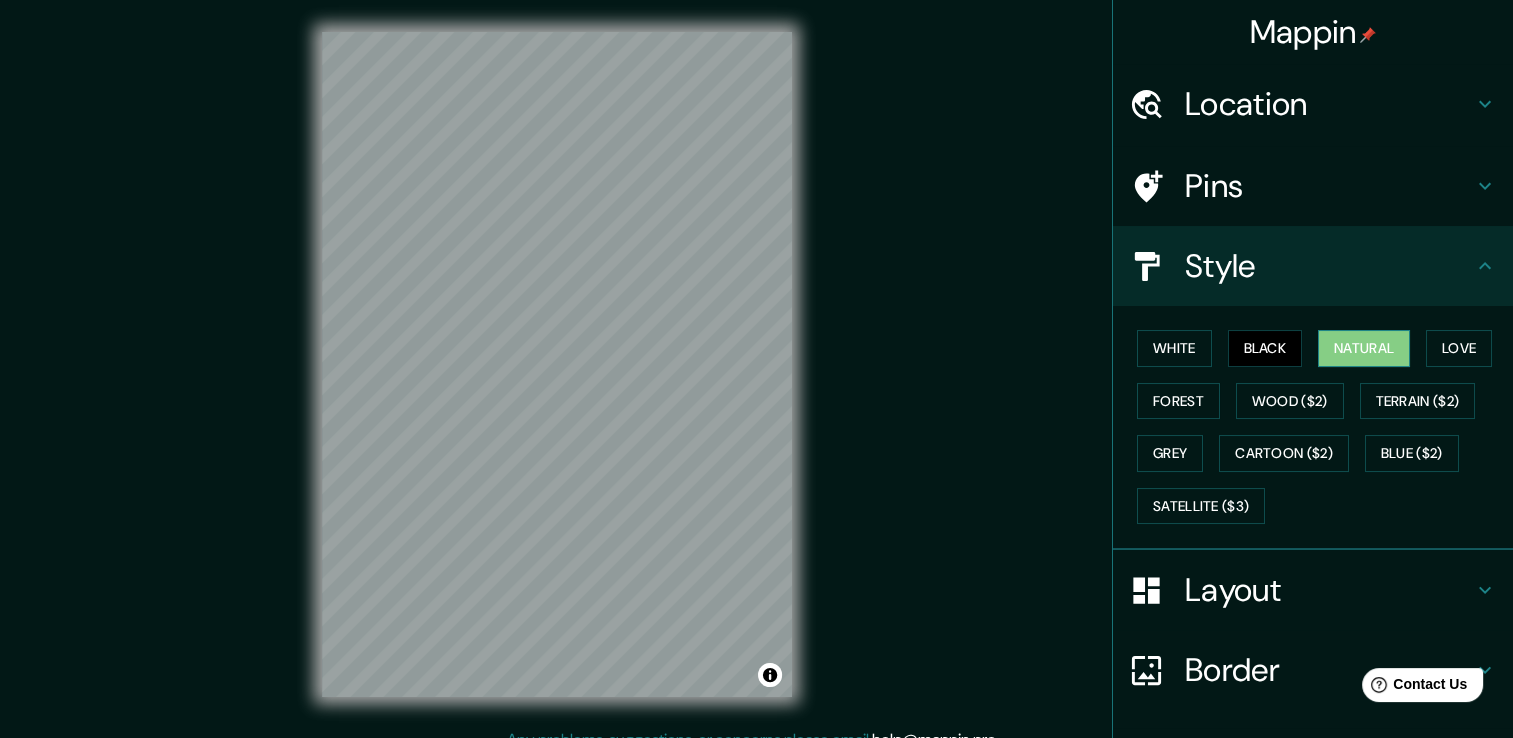 click on "Natural" at bounding box center (1364, 348) 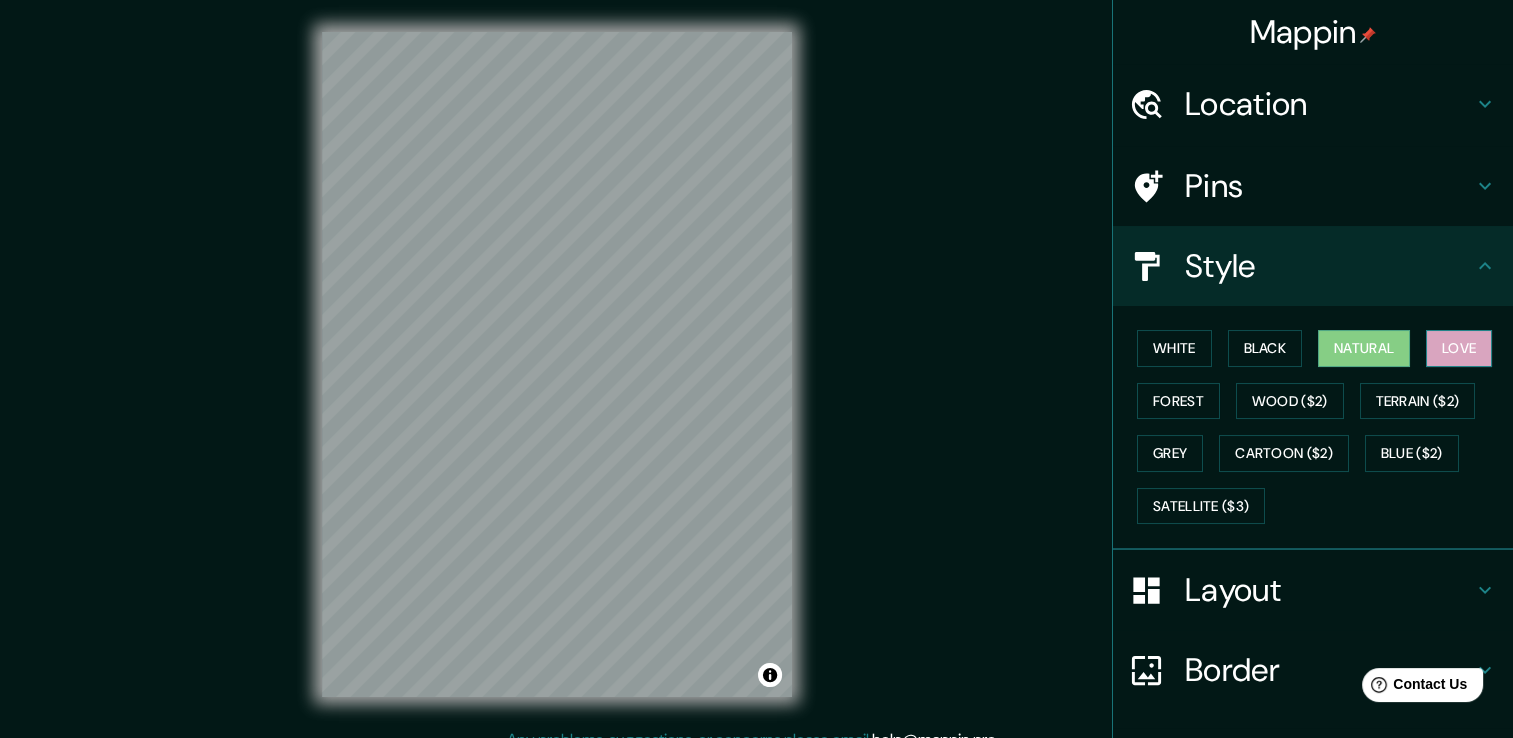 click on "Love" at bounding box center [1459, 348] 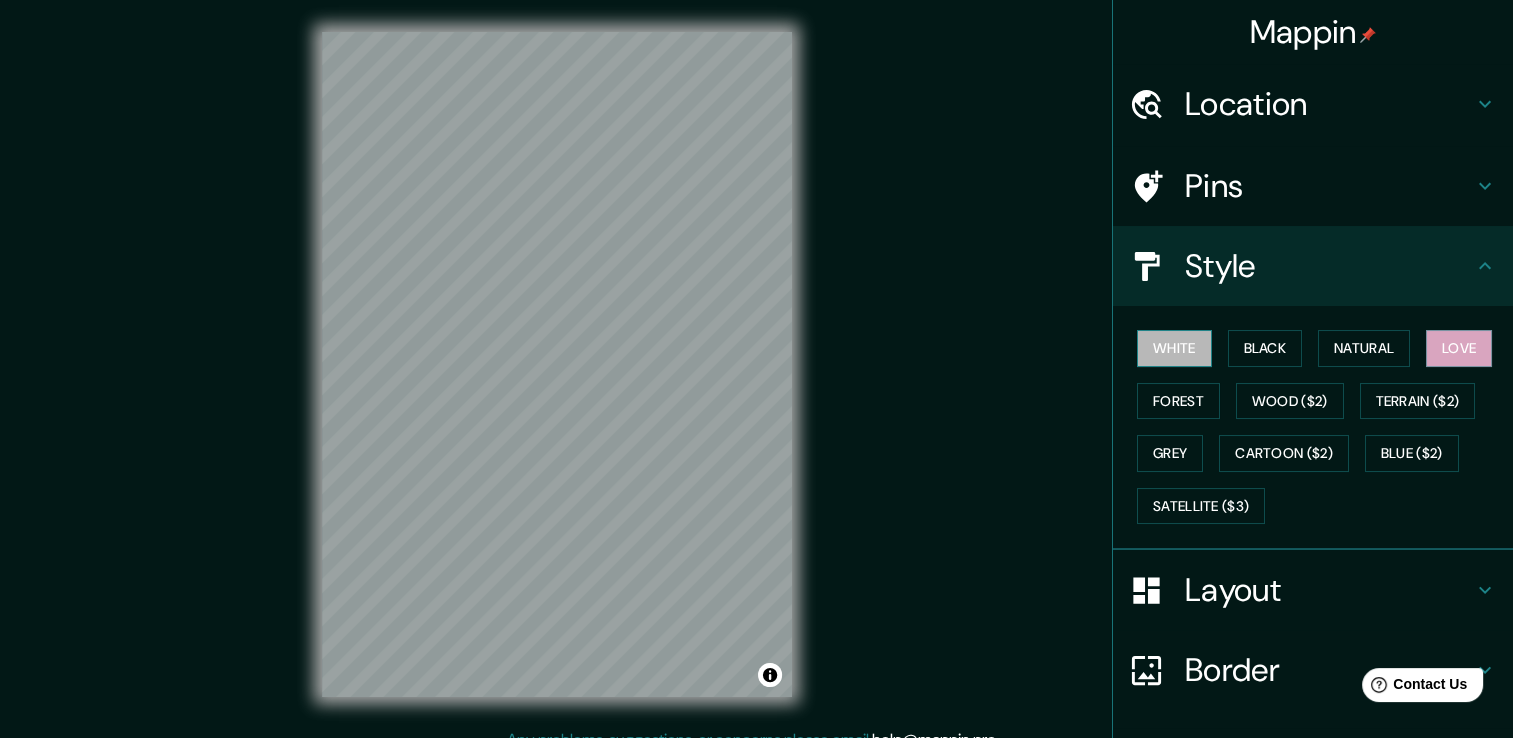 click on "White" at bounding box center [1174, 348] 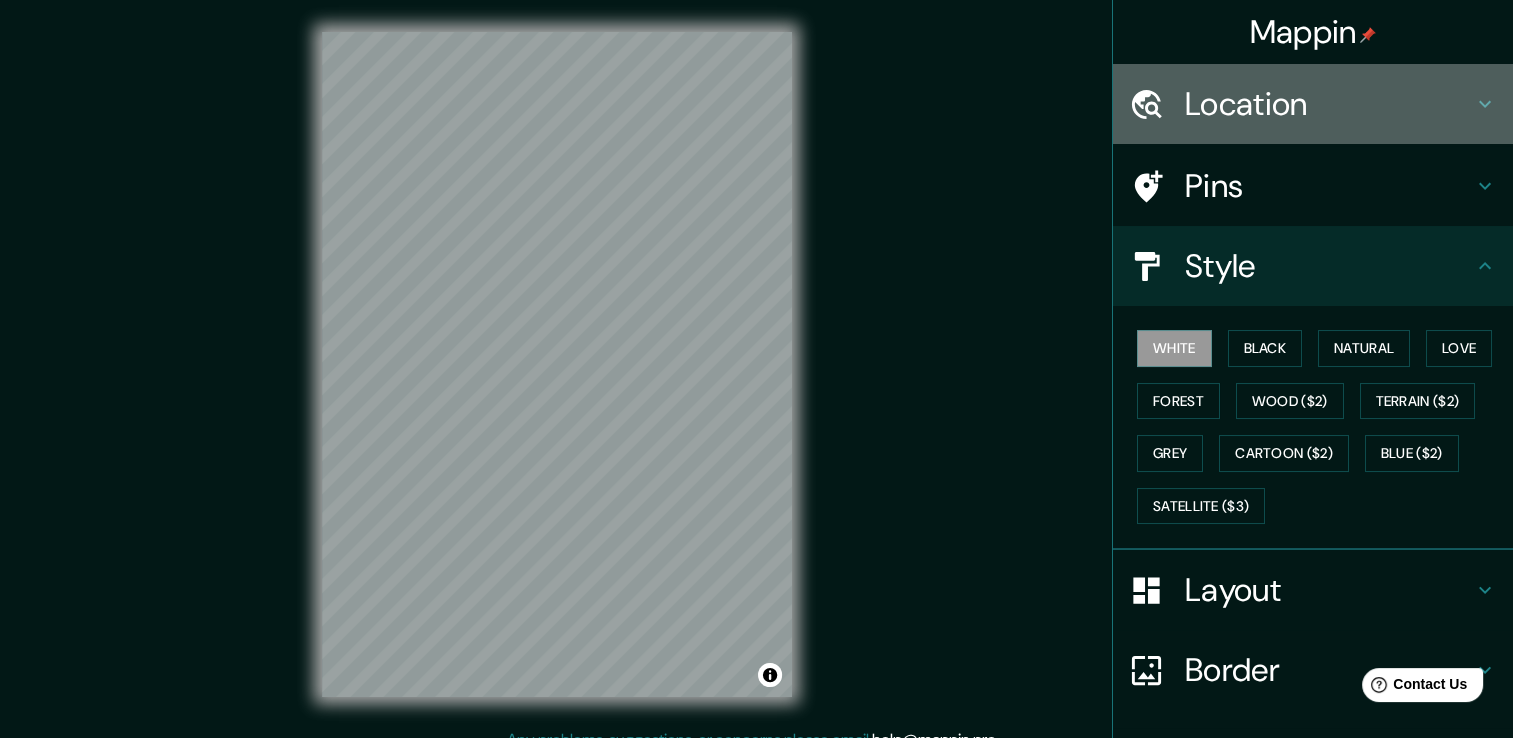 click on "Location" at bounding box center [1313, 104] 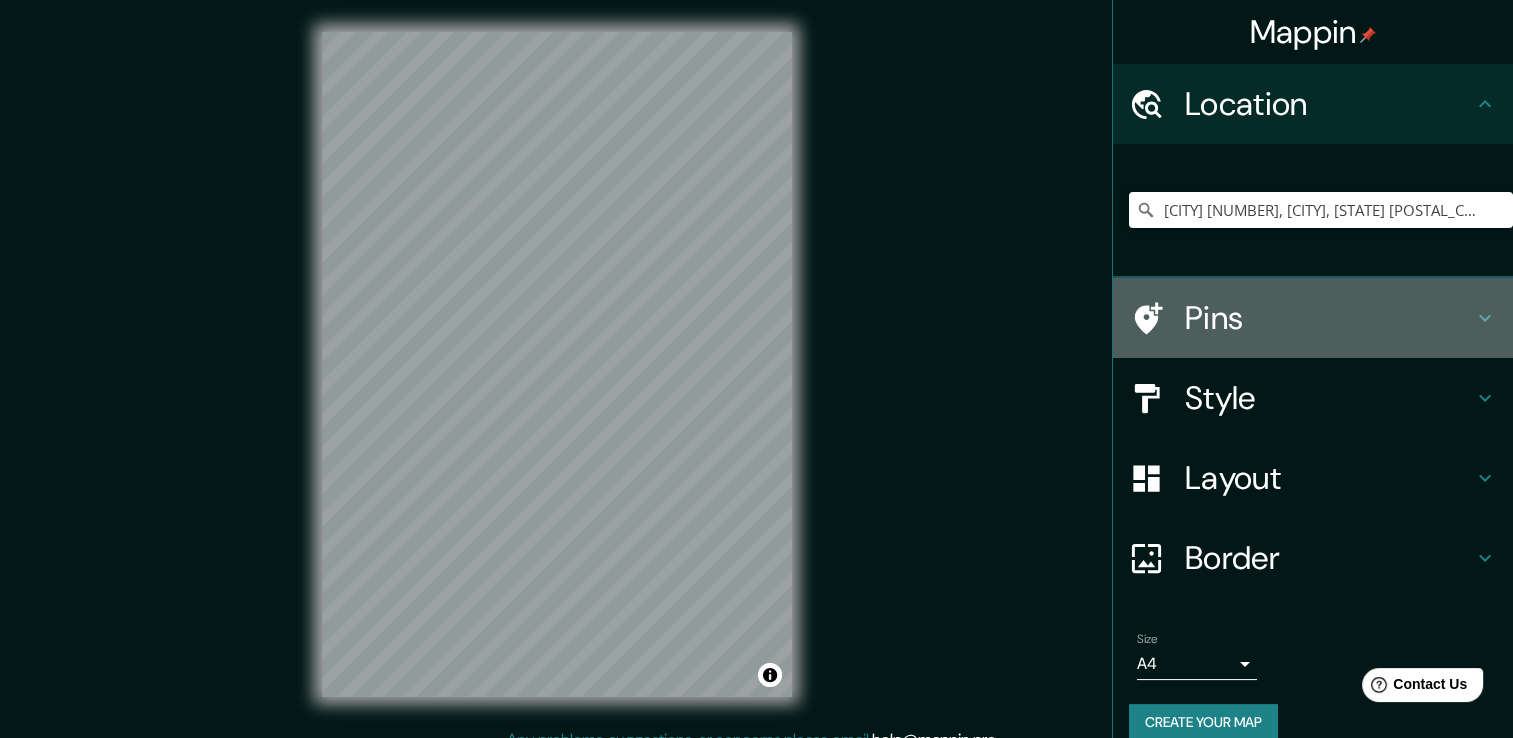 click on "Pins" at bounding box center (1313, 318) 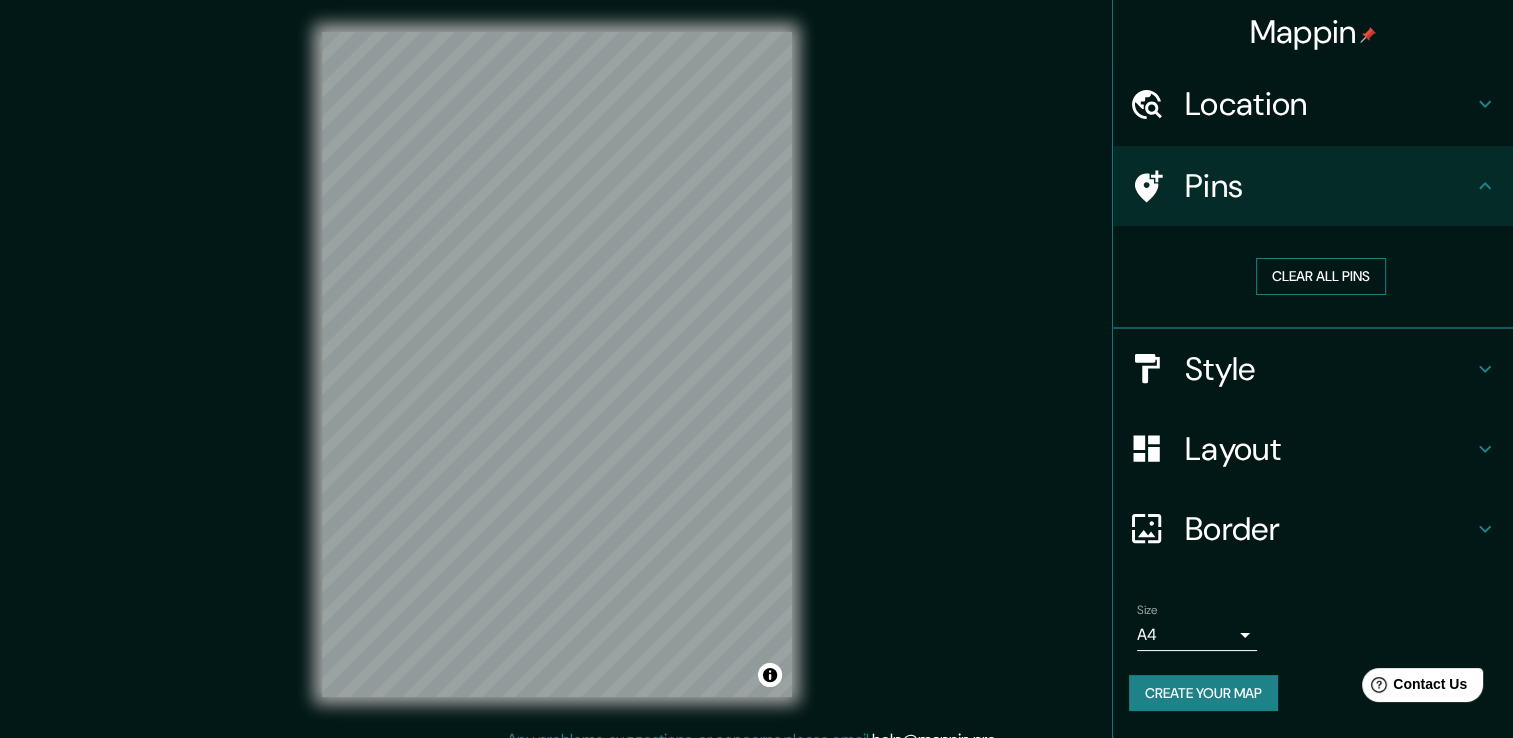 click on "Clear all pins" at bounding box center (1321, 276) 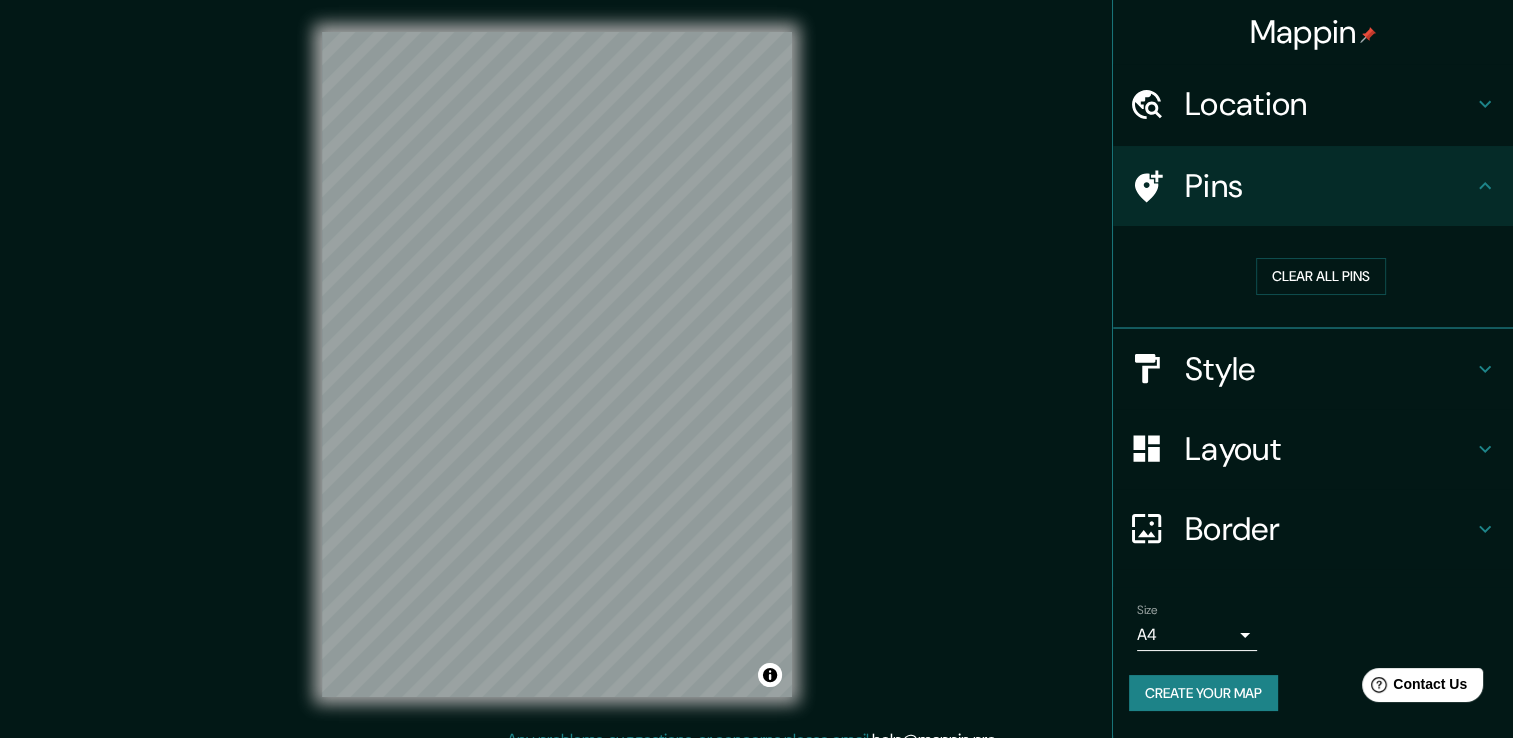 click on "Location" at bounding box center (1313, 104) 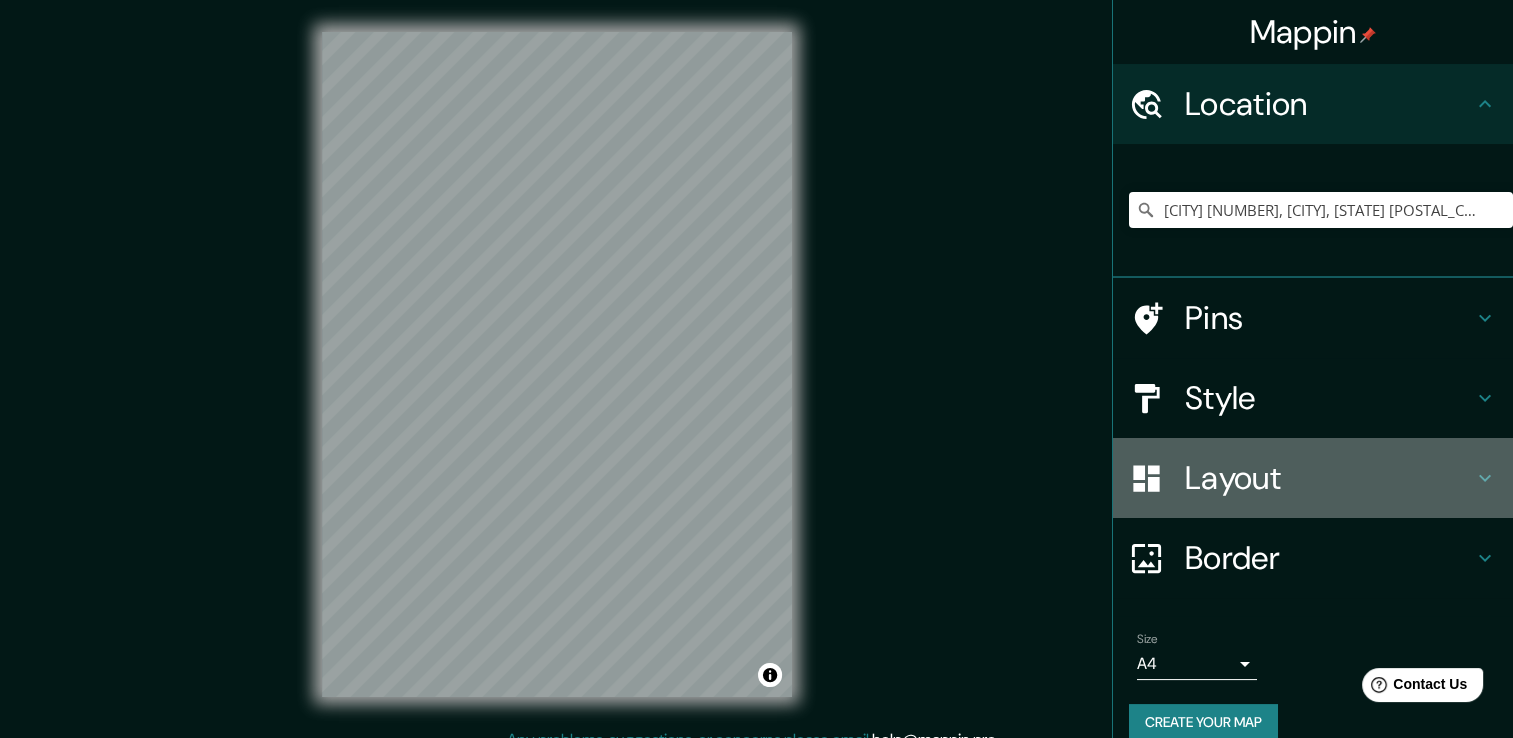 click on "Layout" at bounding box center (1329, 104) 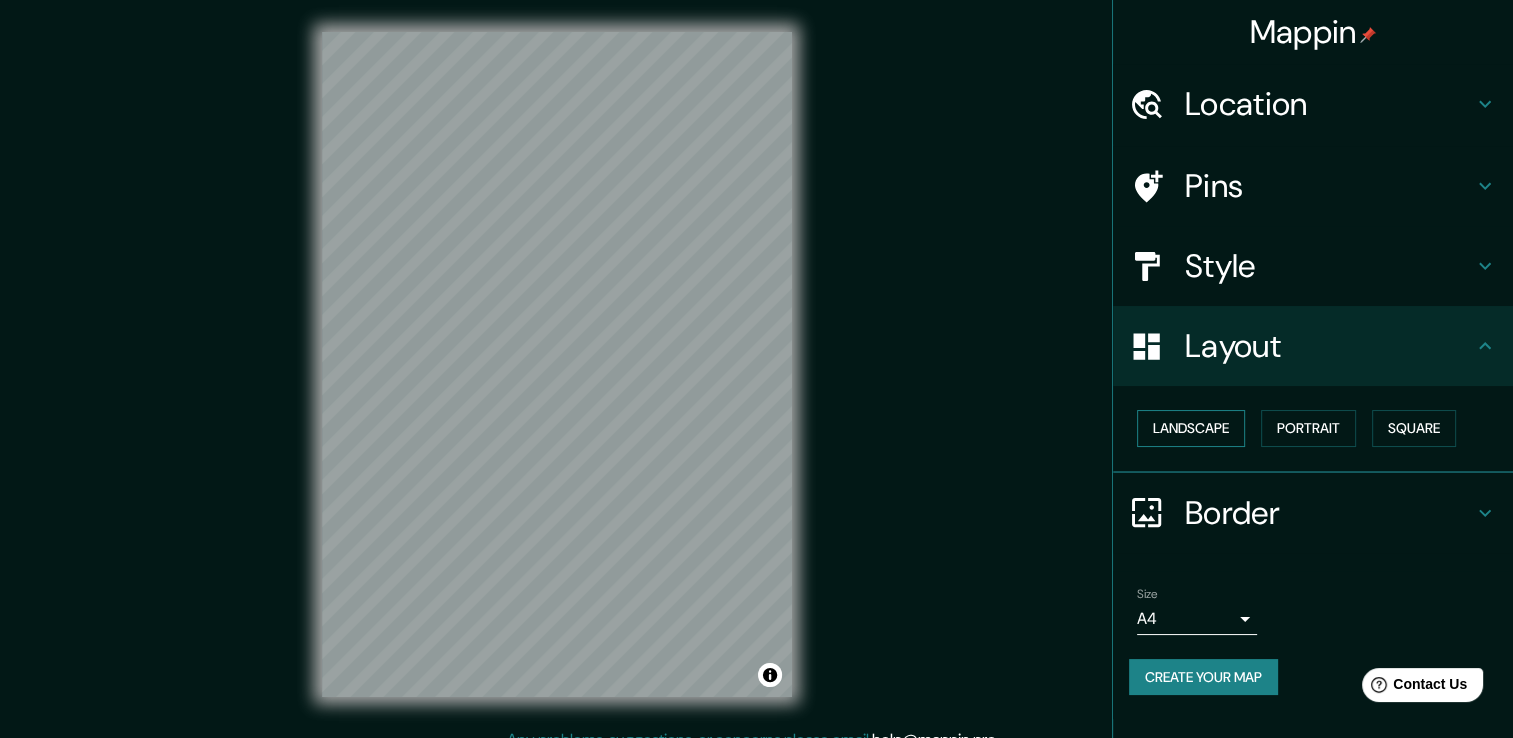 click on "Landscape" at bounding box center (1191, 428) 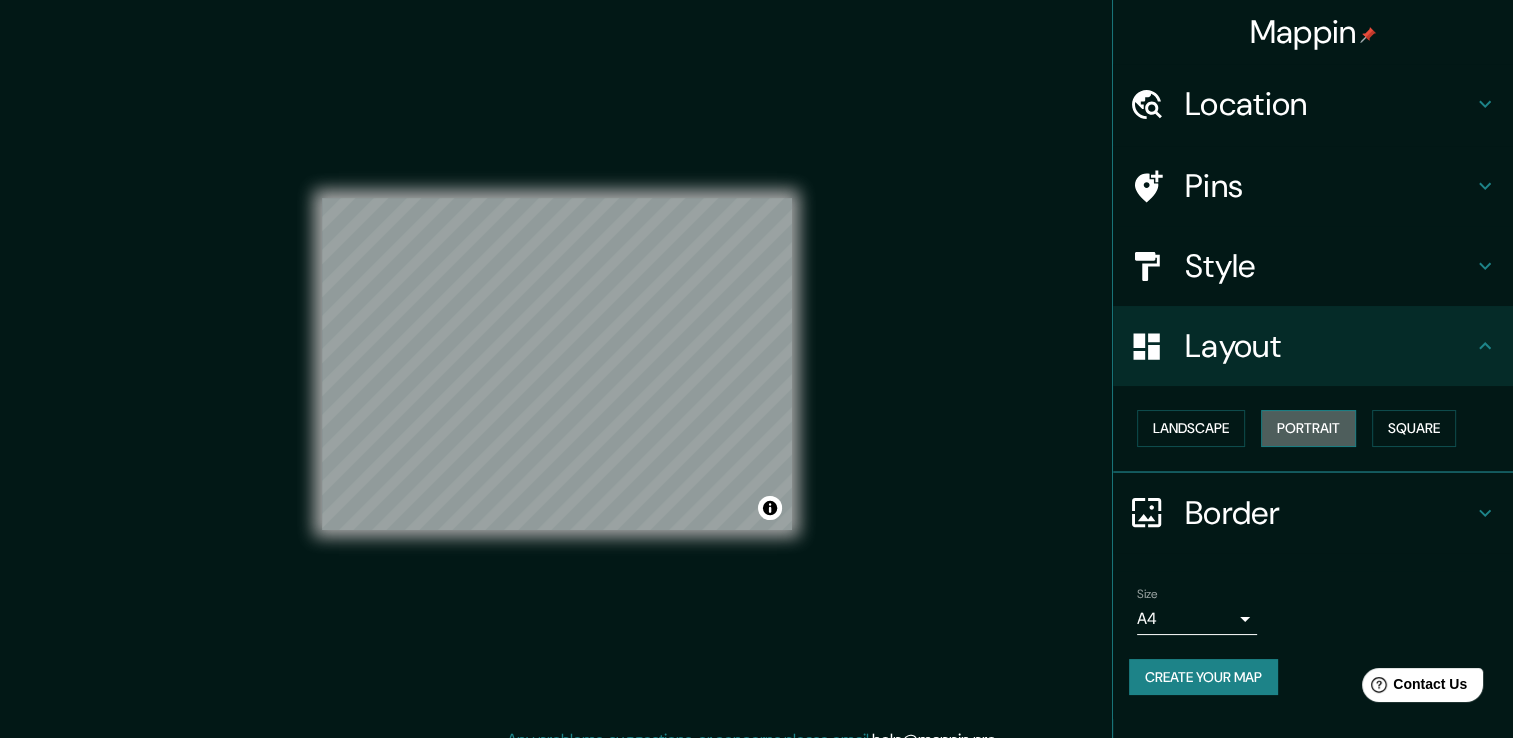 click on "Portrait" at bounding box center [1308, 428] 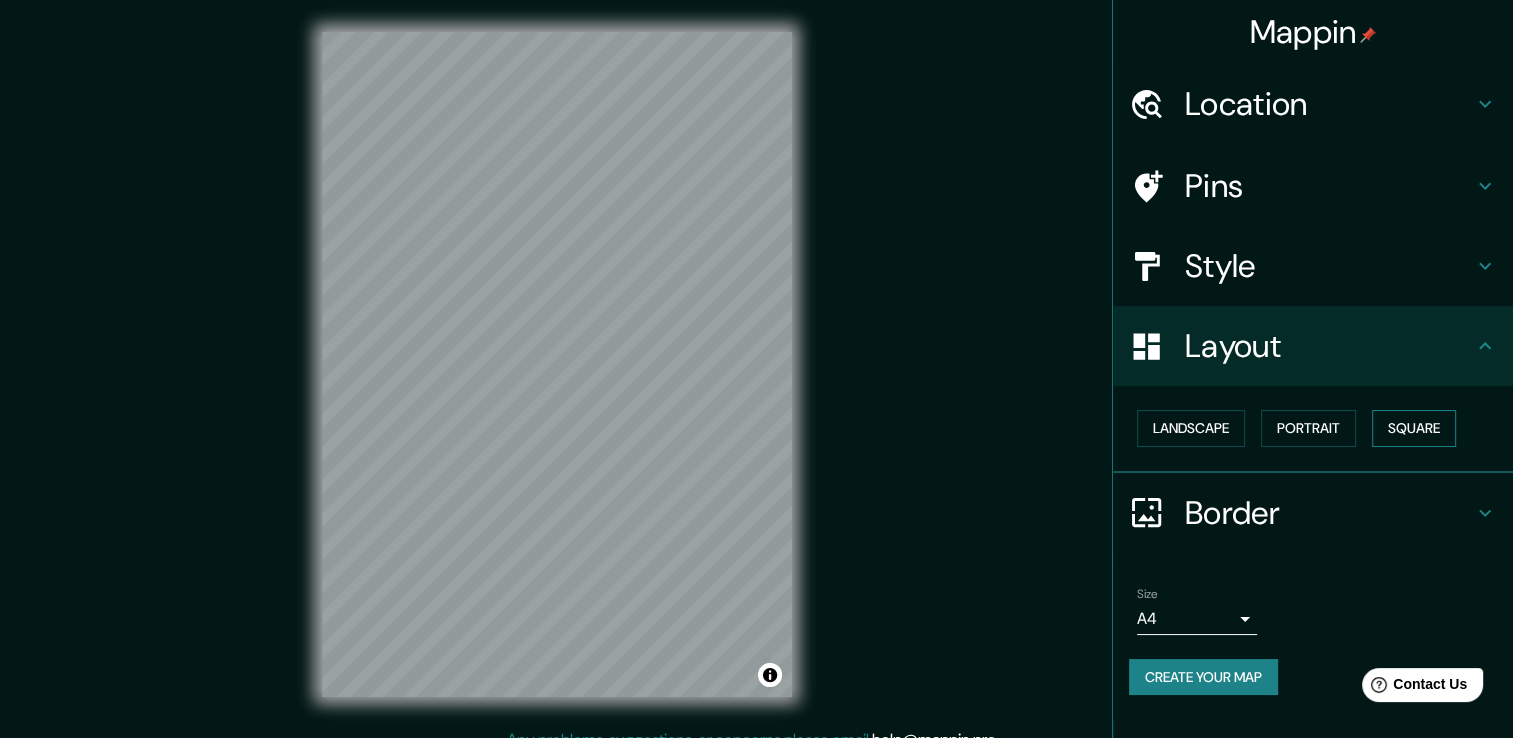 click on "Square" at bounding box center (1414, 428) 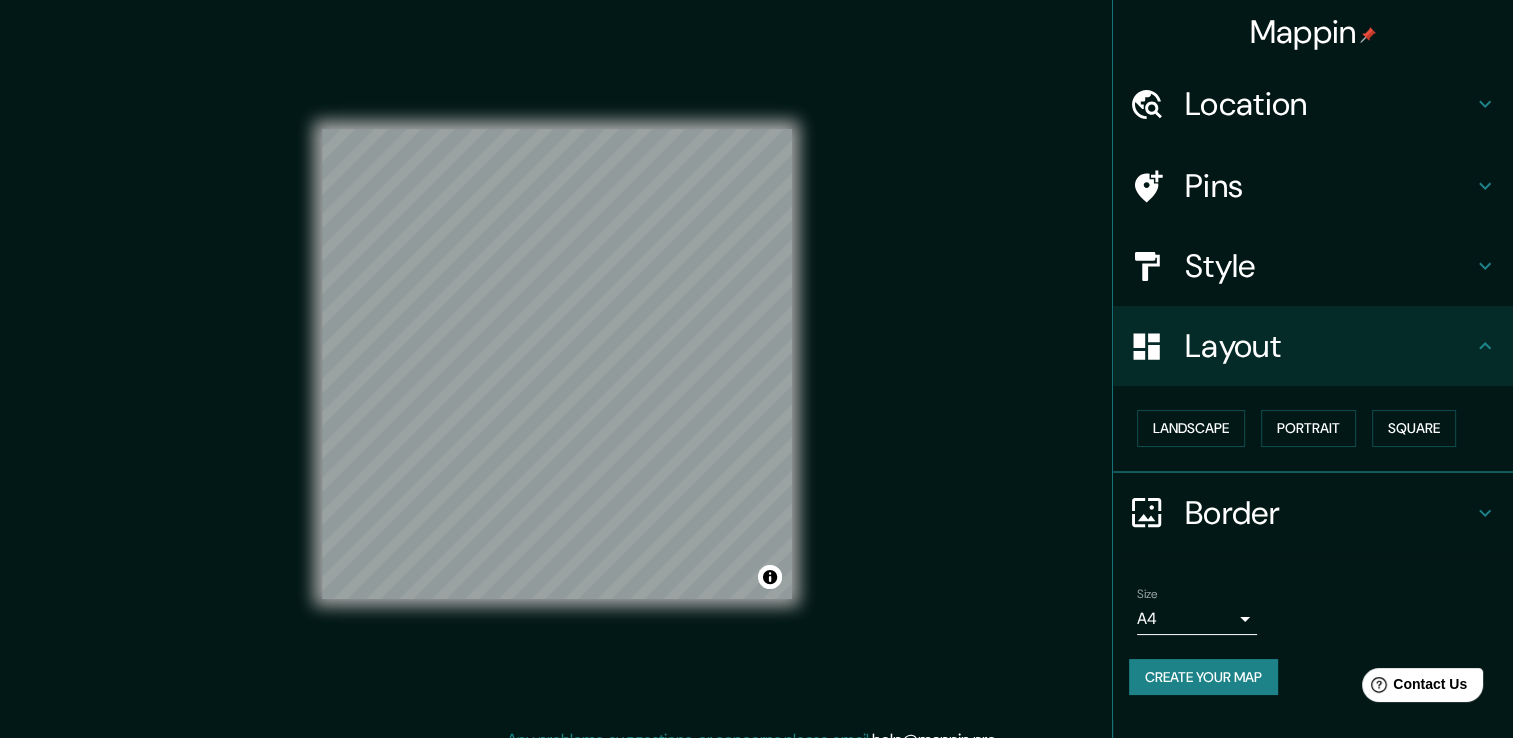 click on "Border" at bounding box center [1313, 513] 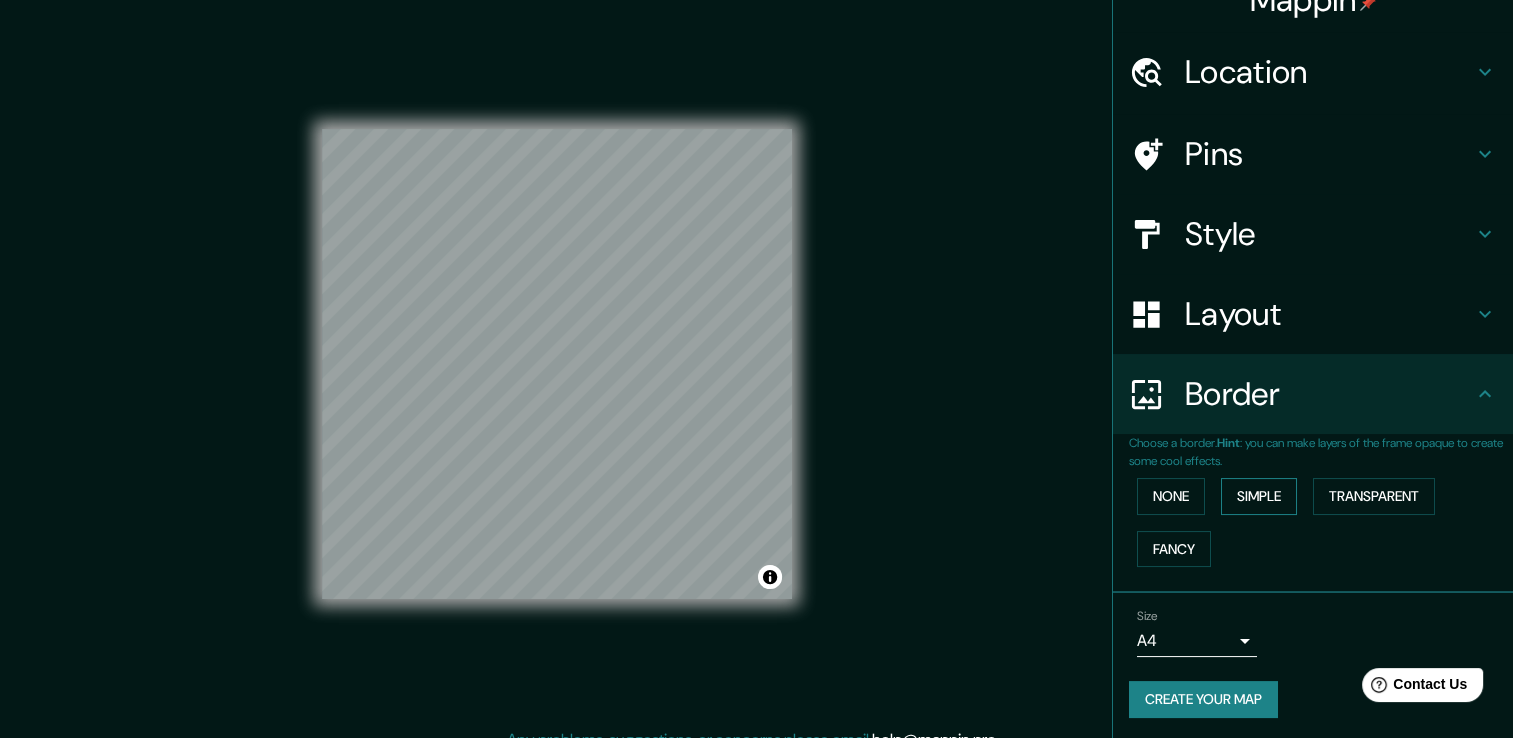 scroll, scrollTop: 33, scrollLeft: 0, axis: vertical 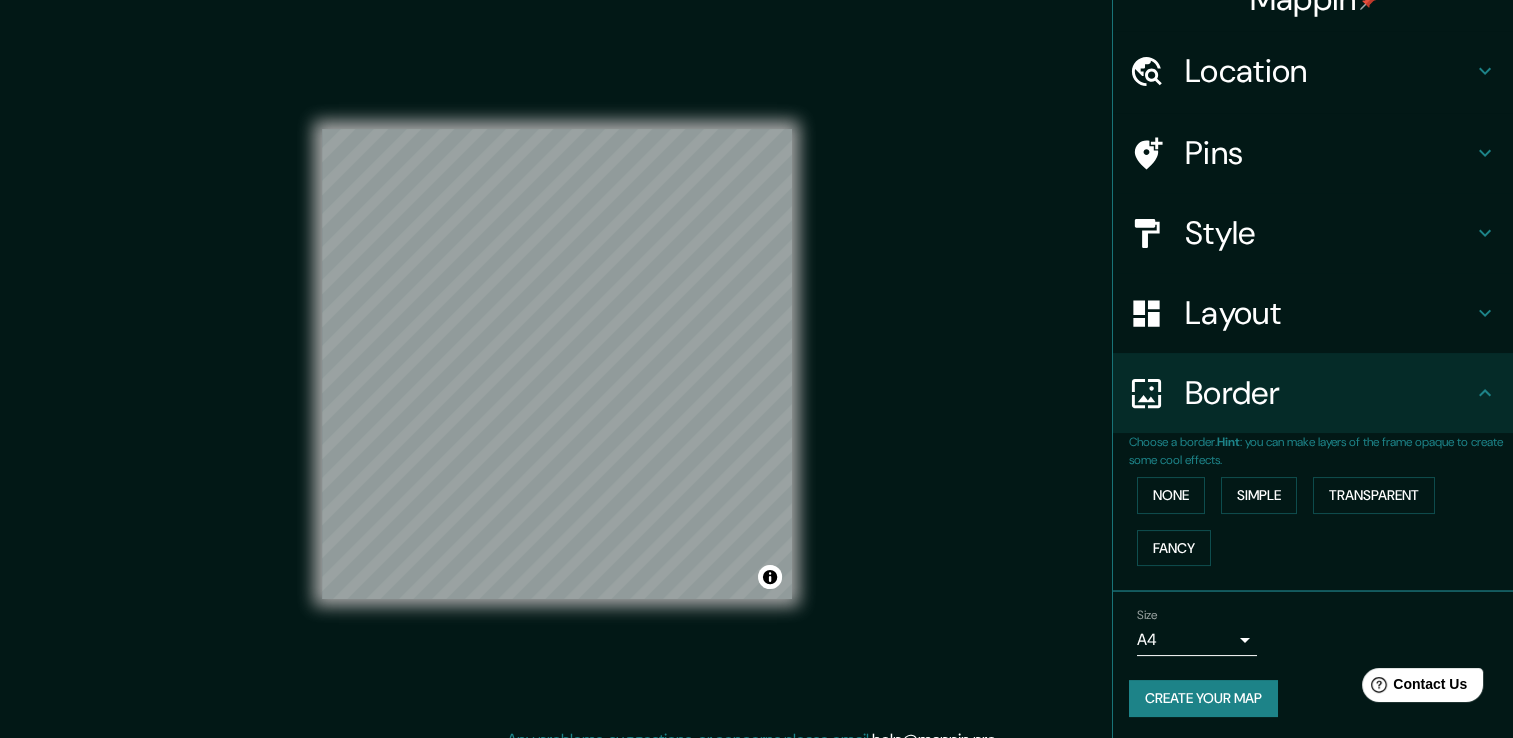 click on "[BRAND_NAME] Location [CITY] [NUMBER], [CITY], [STATE] [POSTAL_CODE], [COUNTRY] Pins Style Layout Border Choose a border. Hint : you can make layers of the frame opaque to create some cool effects. None Simple Transparent Fancy Size A4 single Create your map © Mapbox © OpenStreetMap Improve this map Any problems, suggestions, or concerns please email help@[DOMAIN].com . . ." at bounding box center [756, 369] 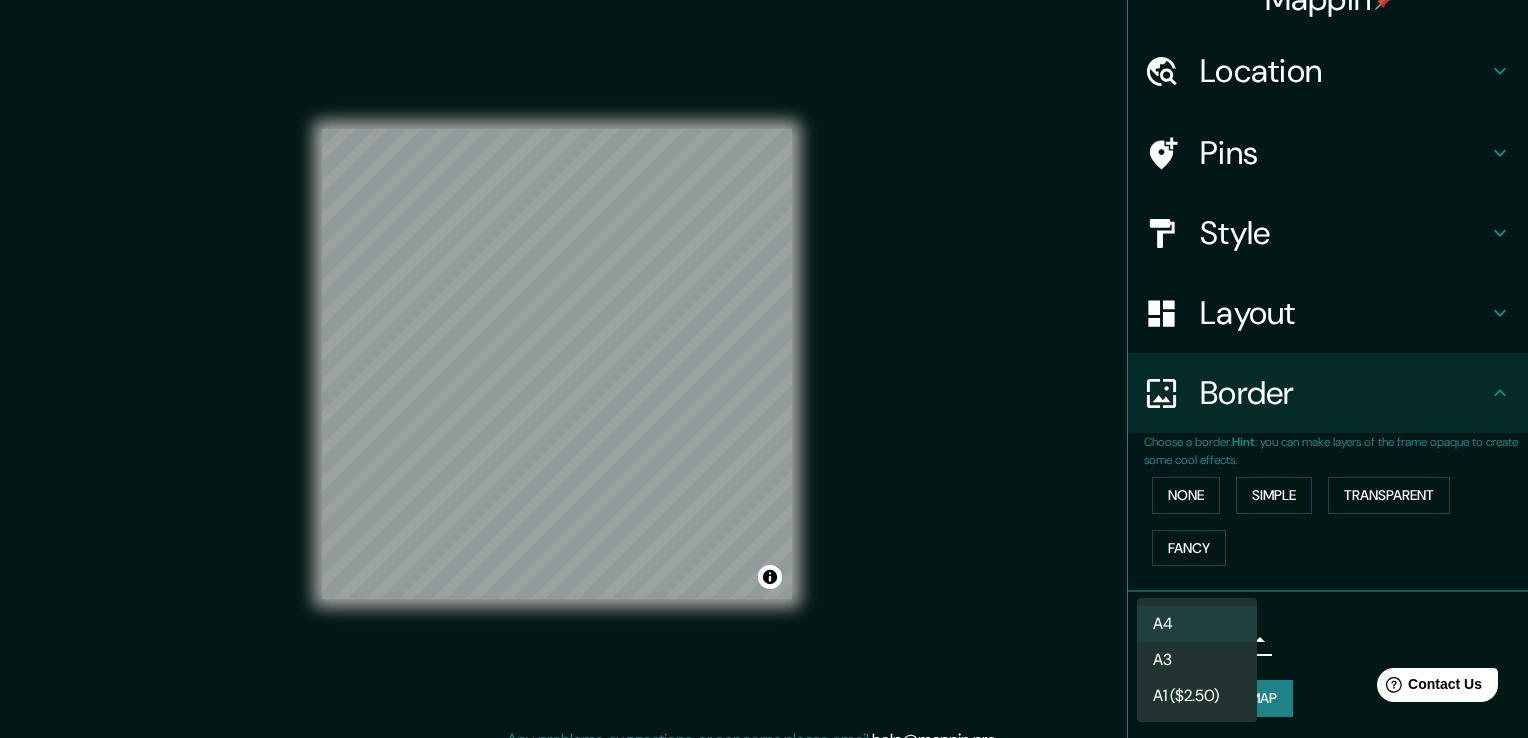 click at bounding box center [764, 369] 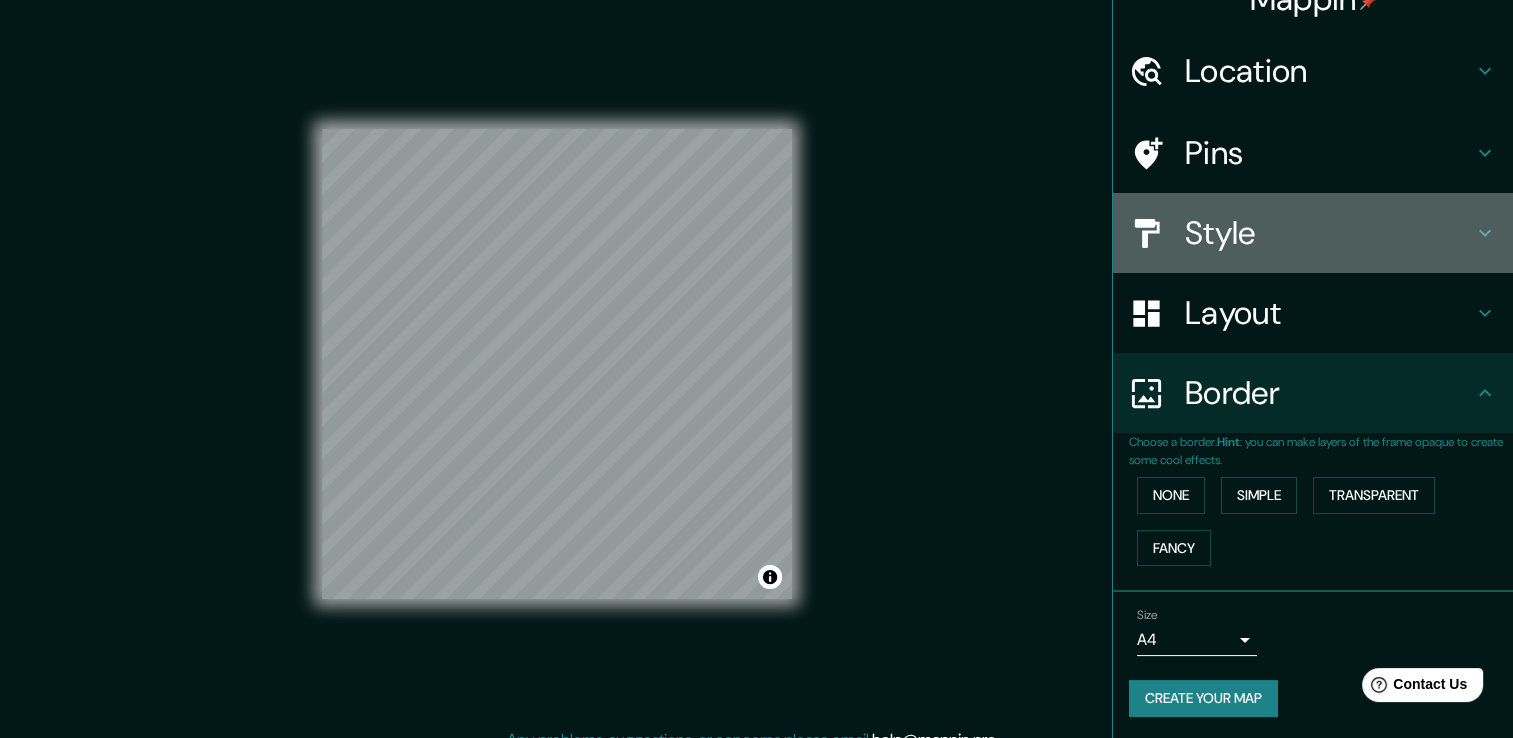 click on "Style" at bounding box center (1329, 71) 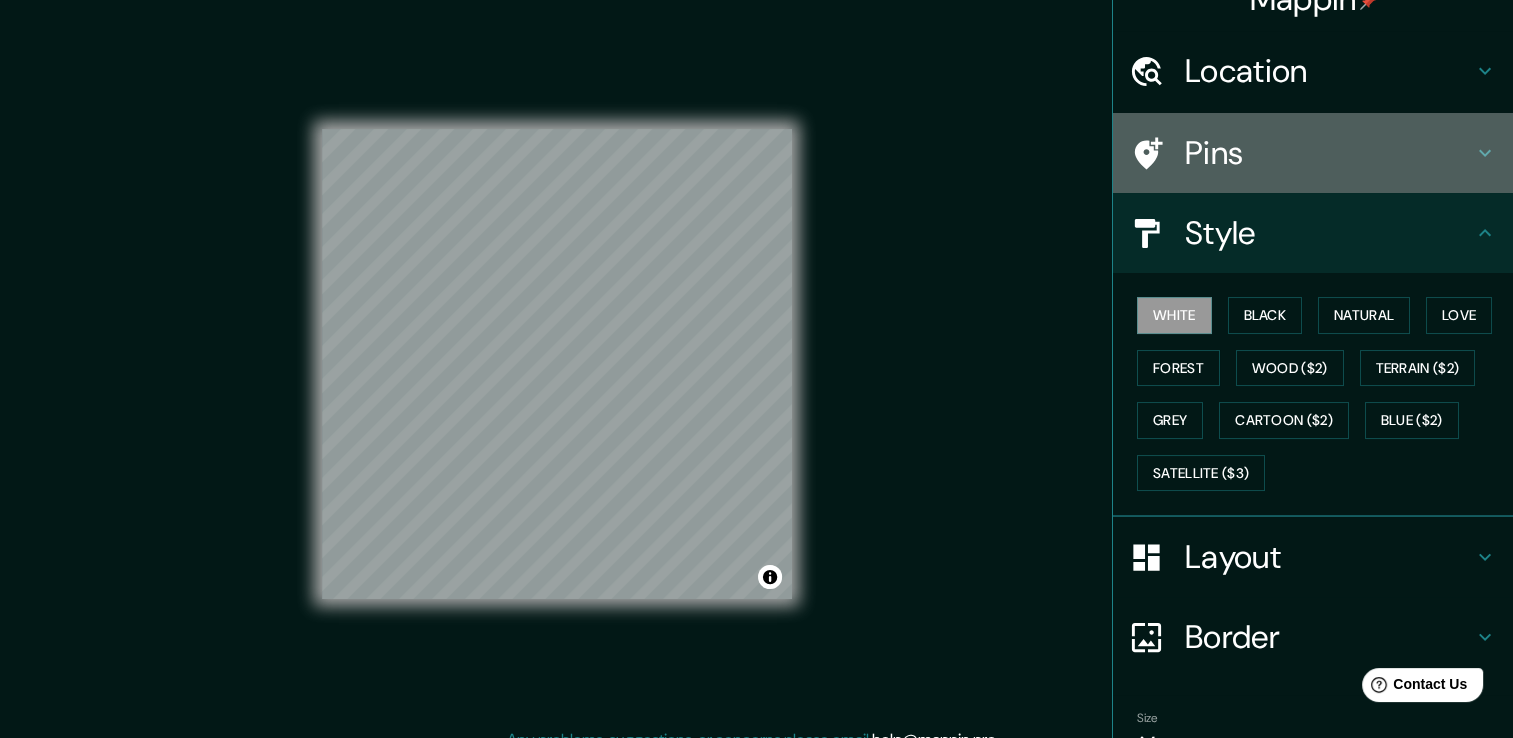 click on "Pins" at bounding box center [1329, 71] 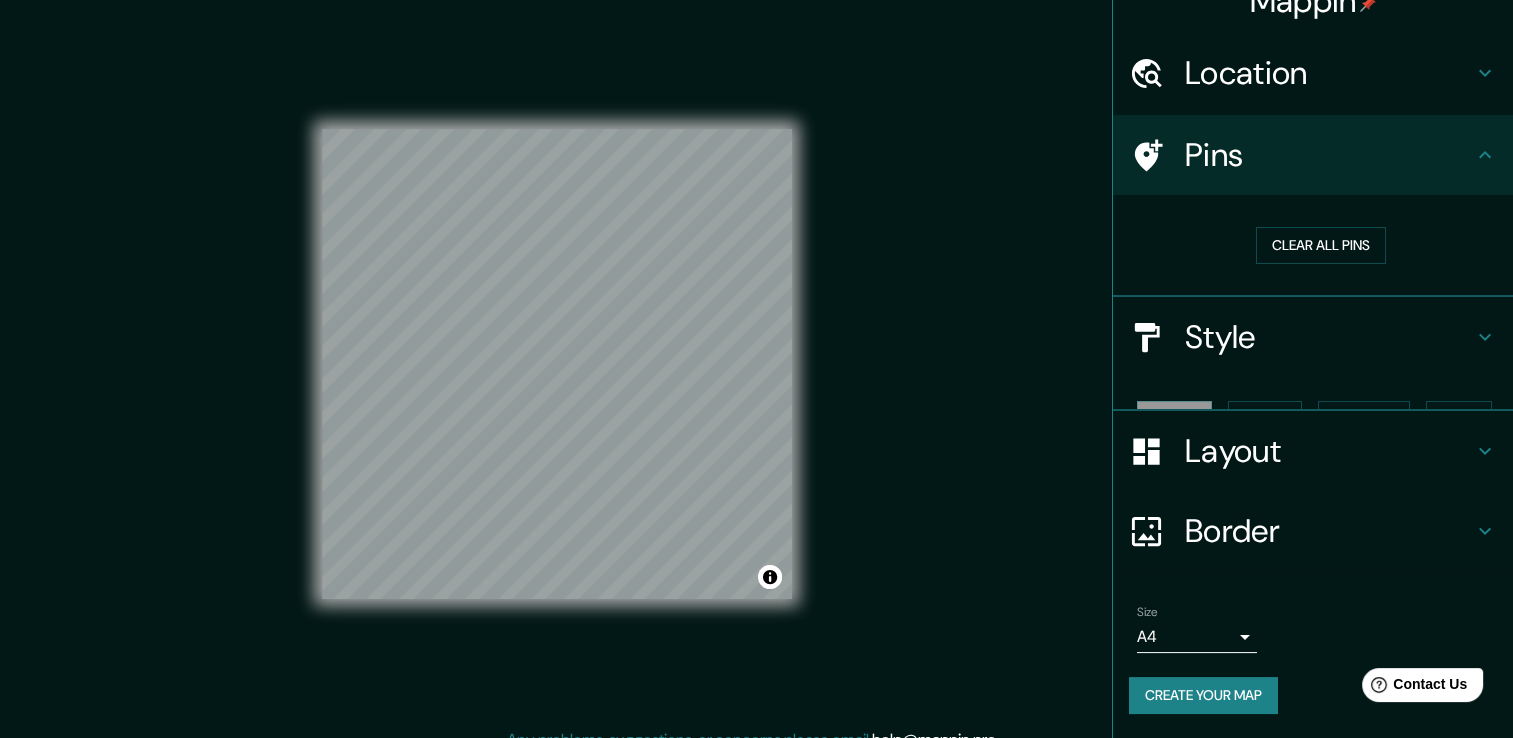 scroll, scrollTop: 0, scrollLeft: 0, axis: both 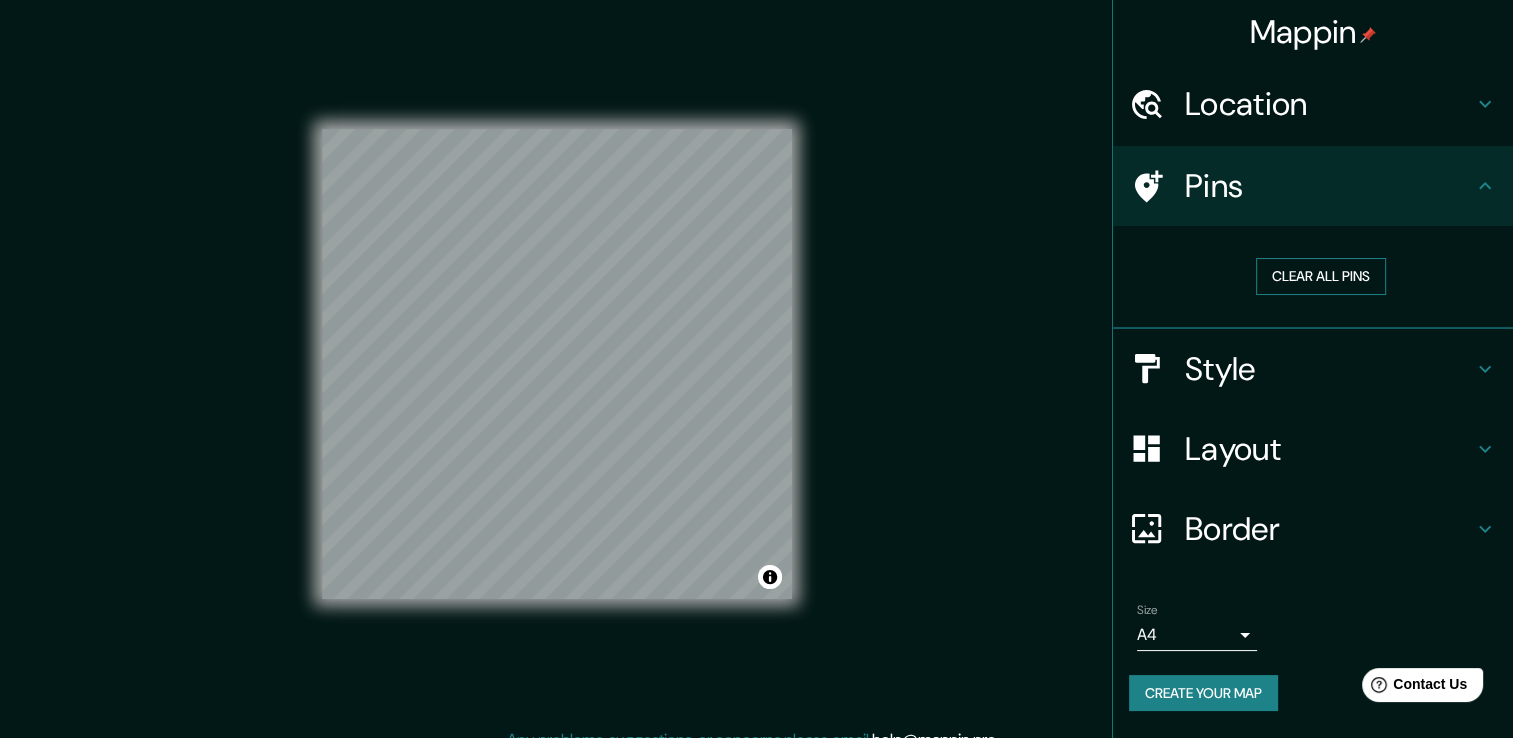 click on "Clear all pins" at bounding box center (1321, 276) 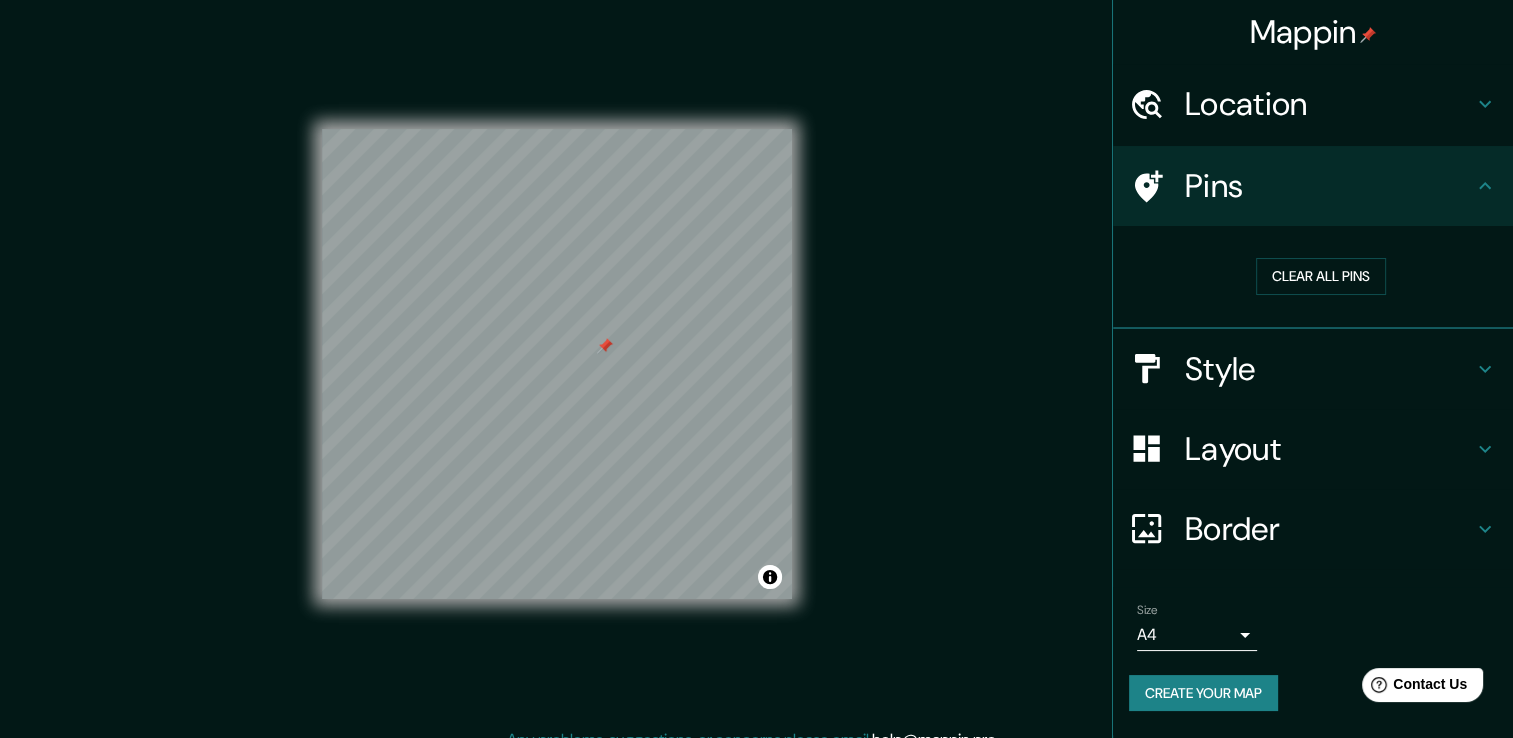 drag, startPoint x: 544, startPoint y: 348, endPoint x: 600, endPoint y: 348, distance: 56 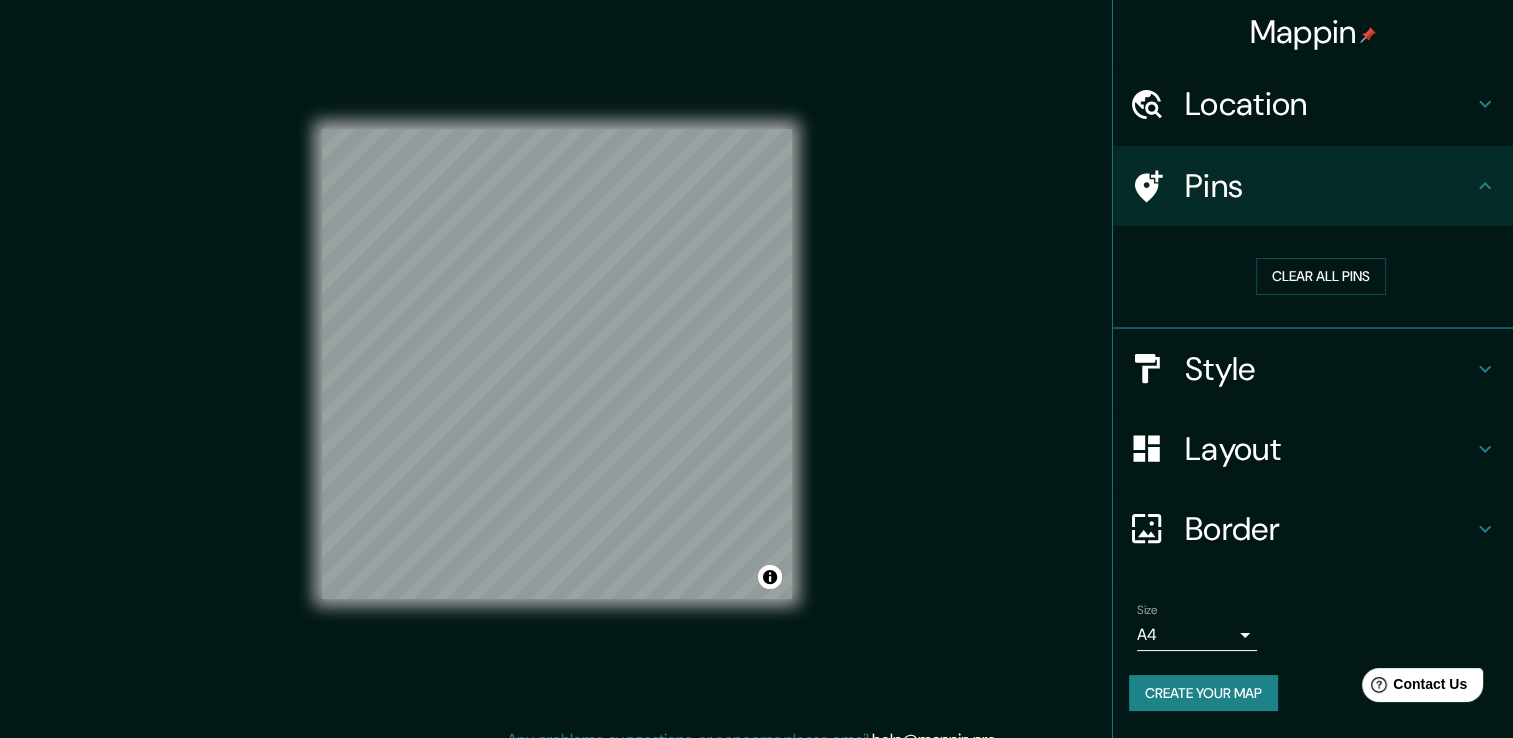 click on "Location" at bounding box center [1329, 104] 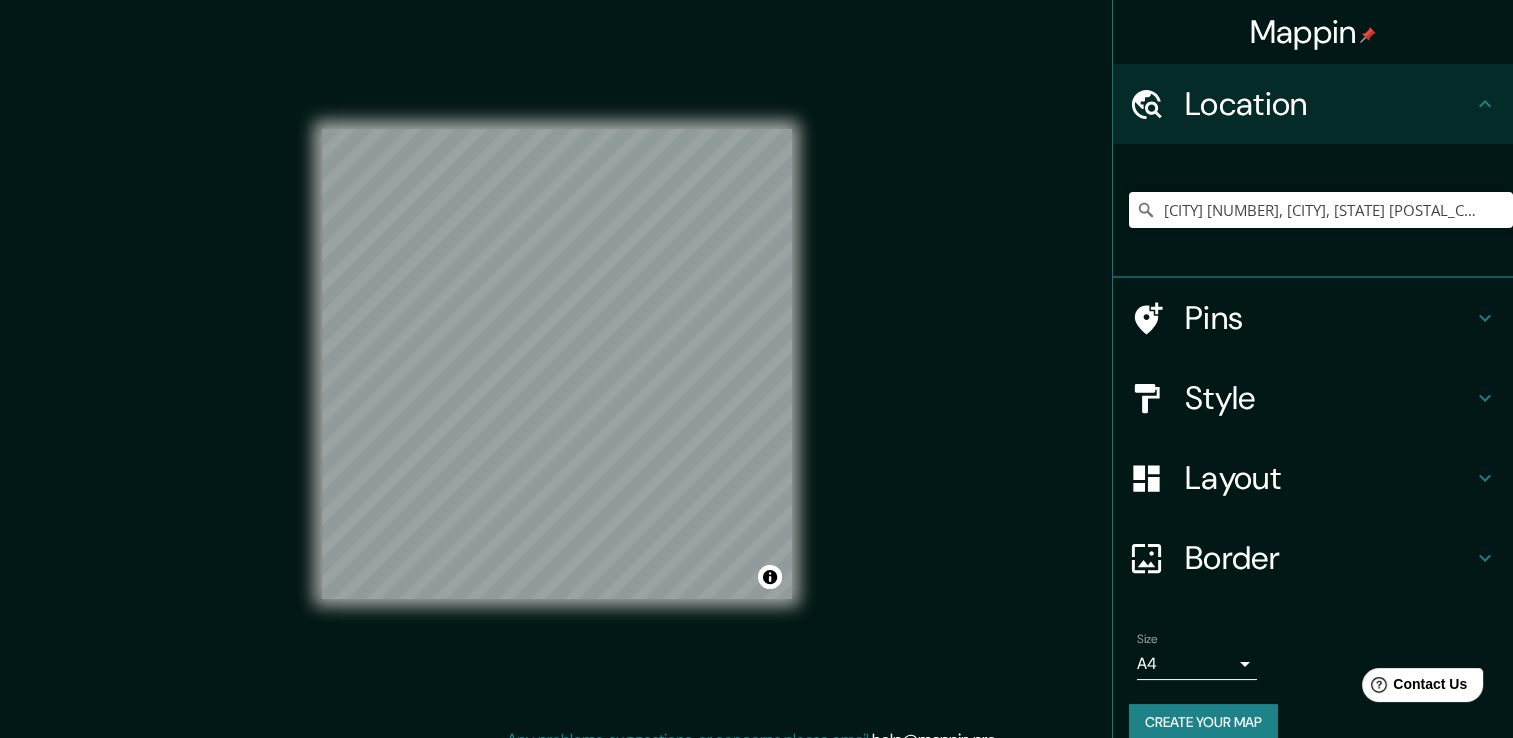 click on "Location" at bounding box center [1329, 104] 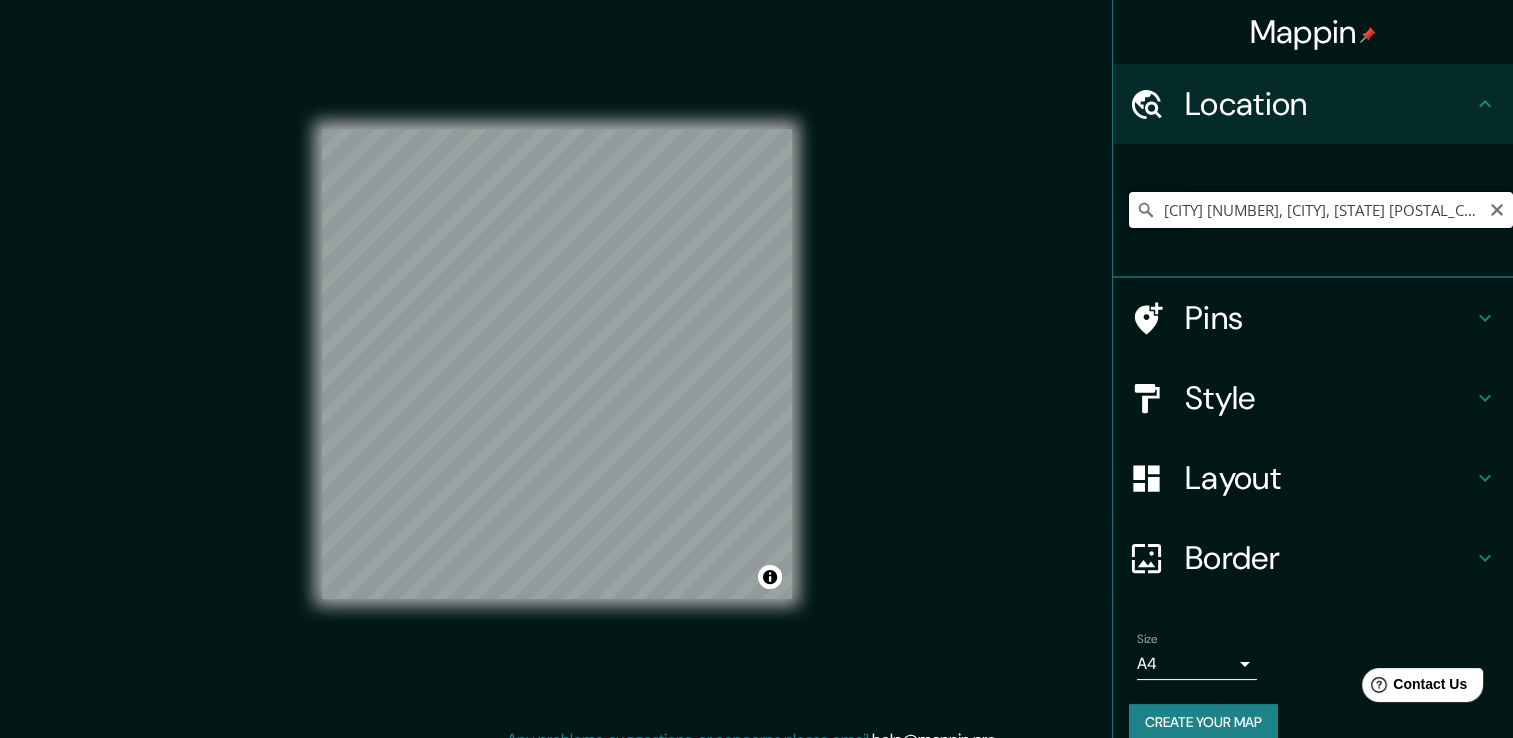 click on "[CITY] [NUMBER], [CITY], [STATE] [POSTAL_CODE], [COUNTRY]" at bounding box center (1321, 210) 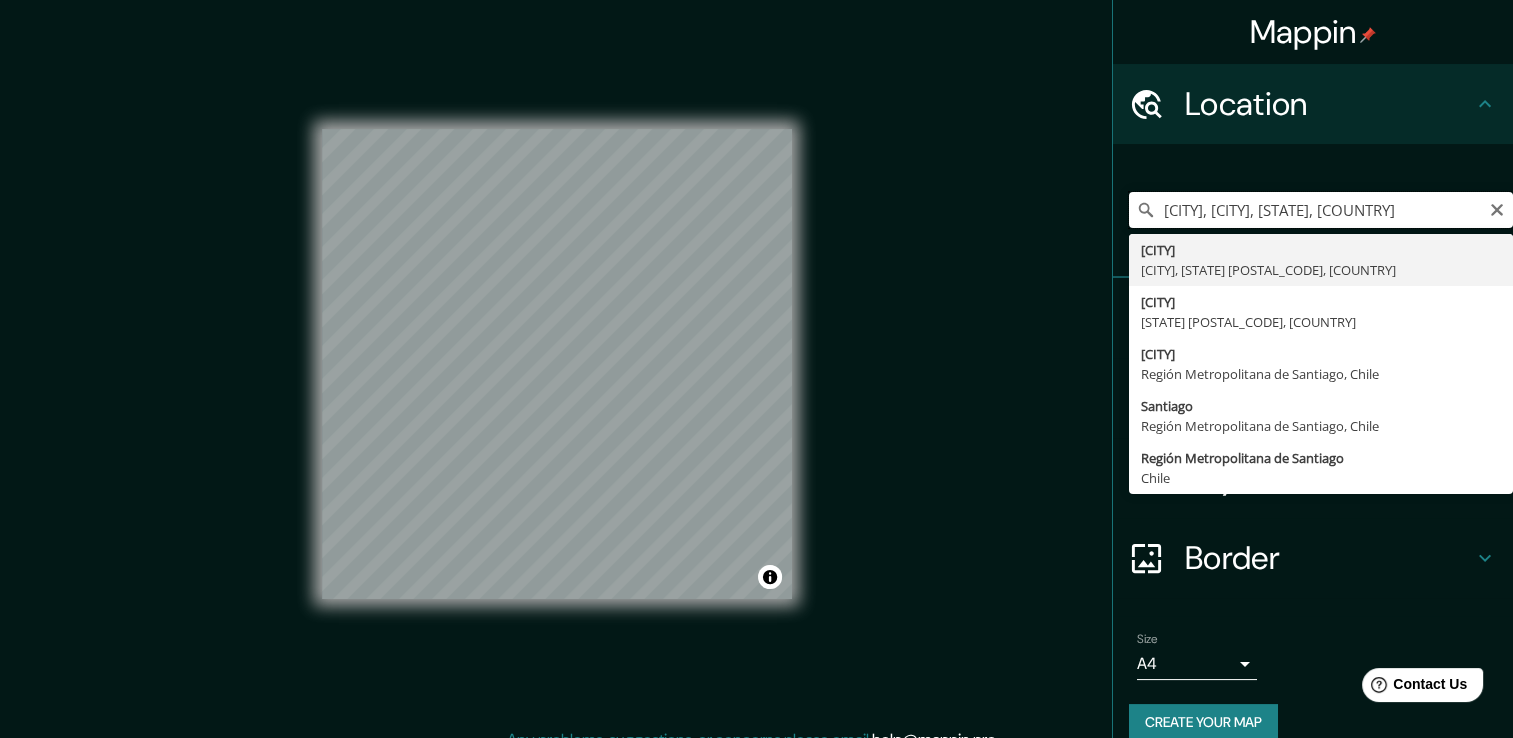 scroll, scrollTop: 0, scrollLeft: 0, axis: both 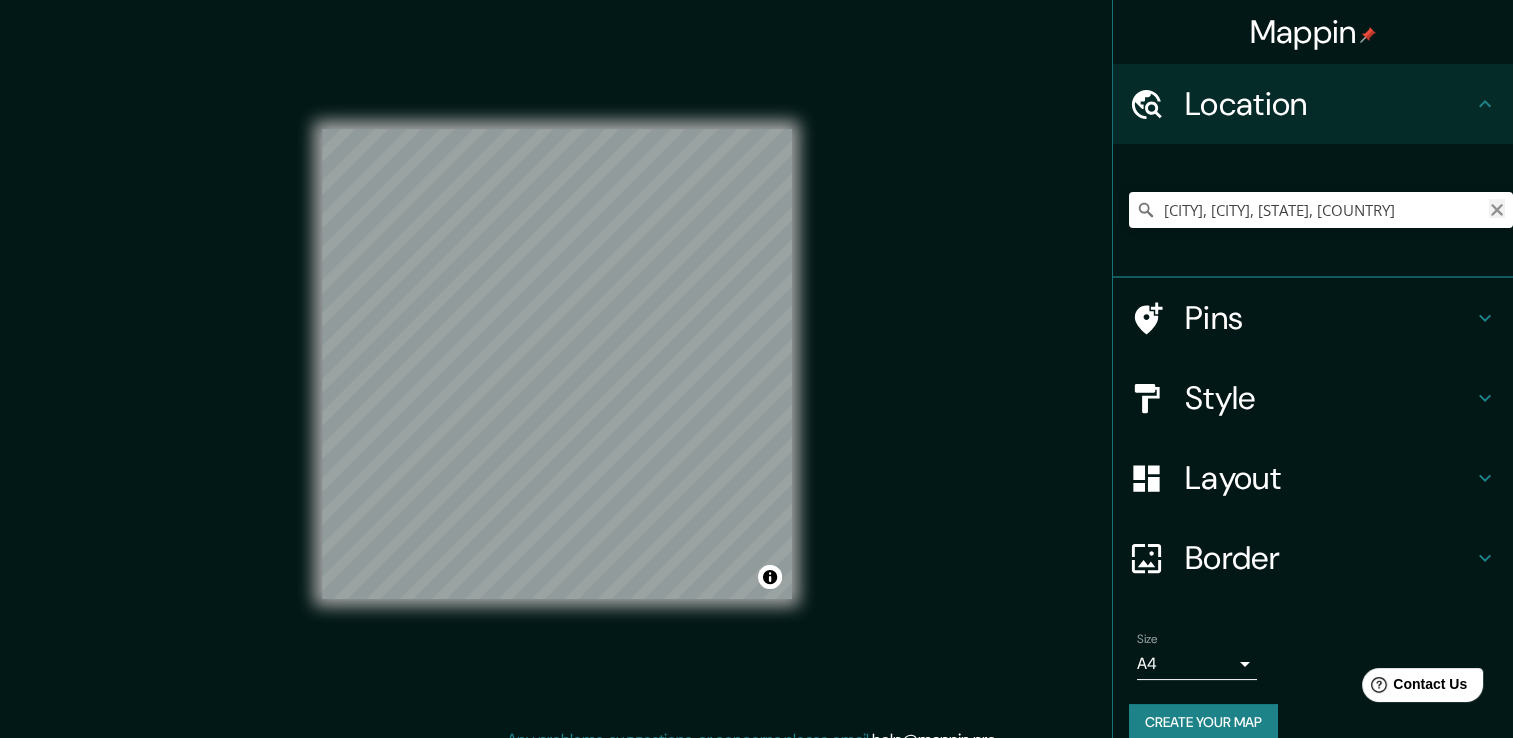 click at bounding box center (1497, 210) 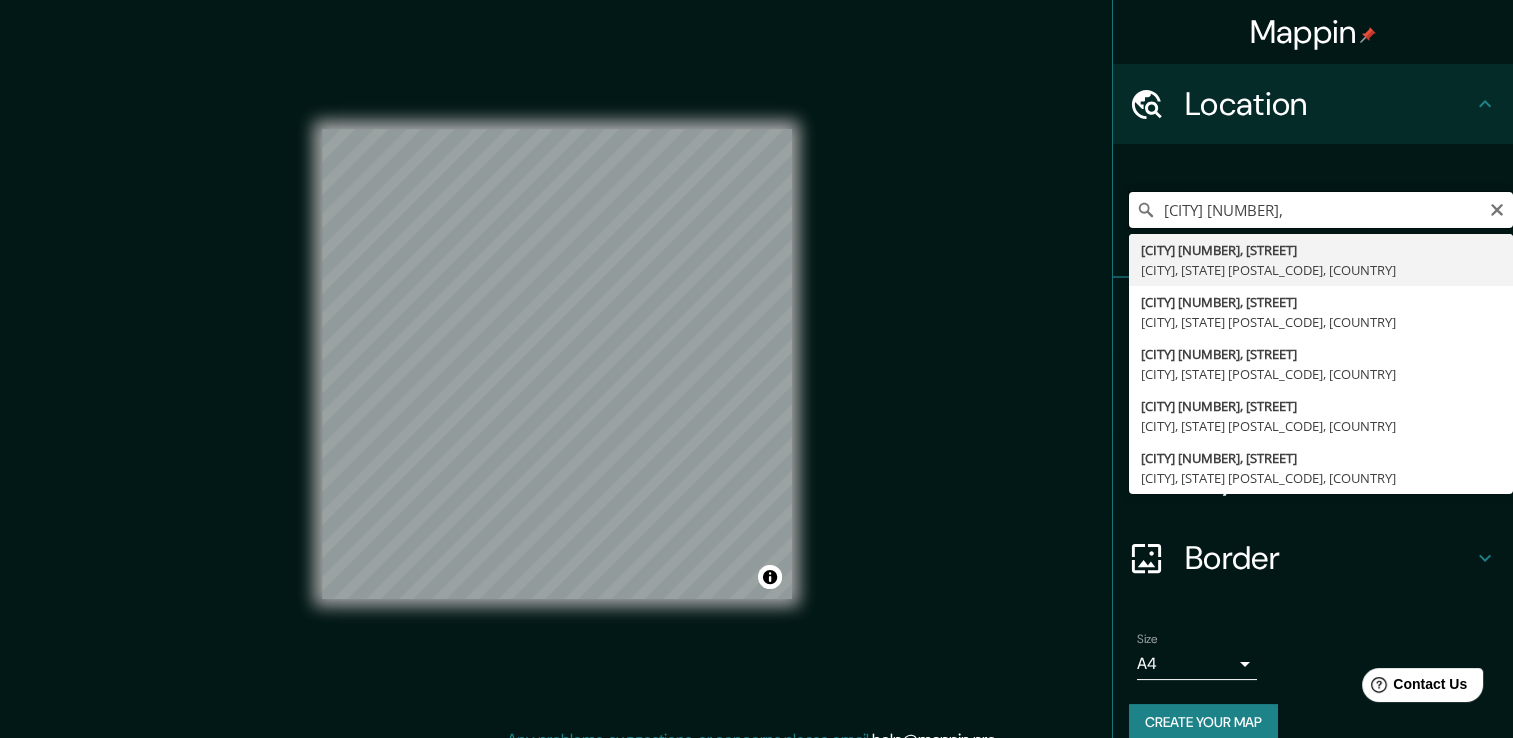 type on "[CITY] [NUMBER]," 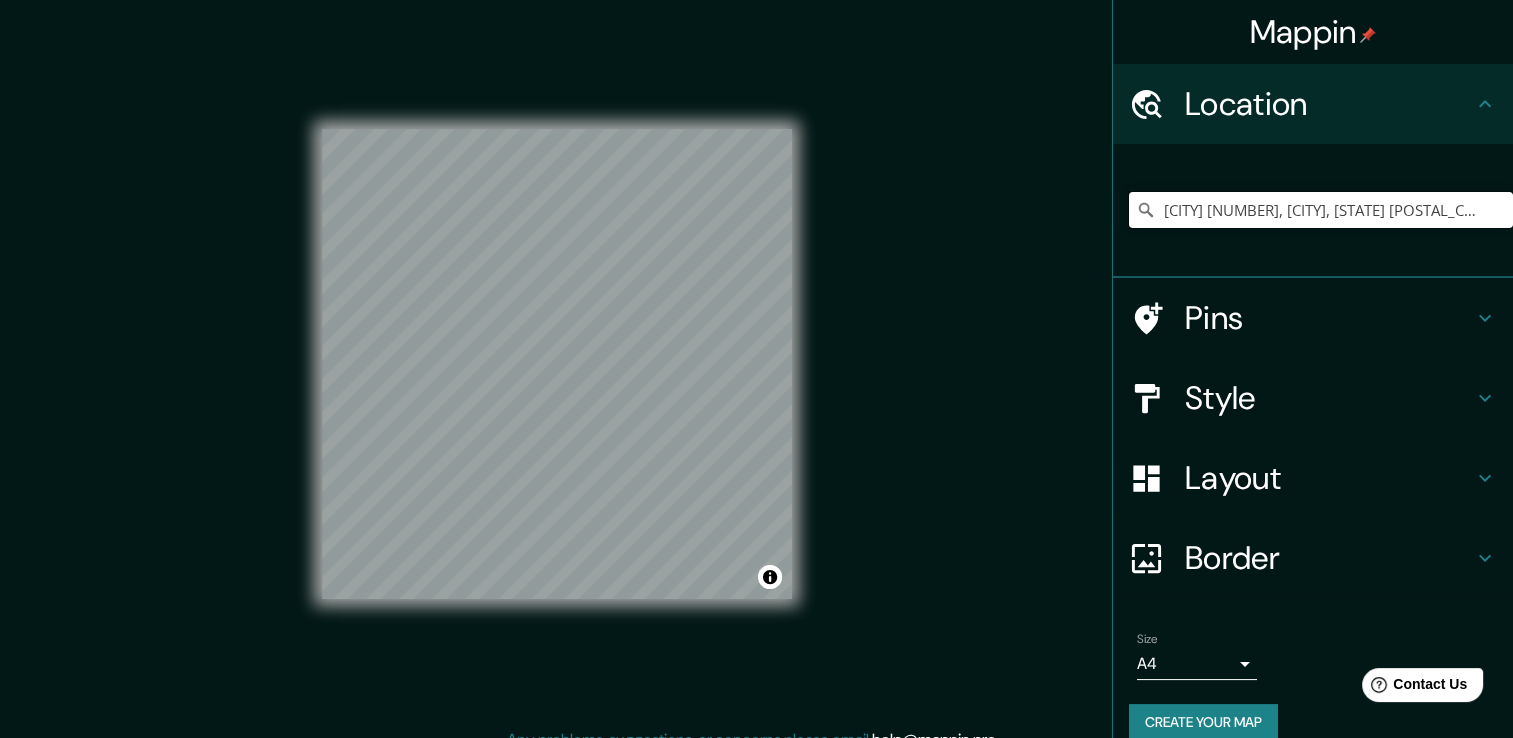 scroll, scrollTop: 0, scrollLeft: 0, axis: both 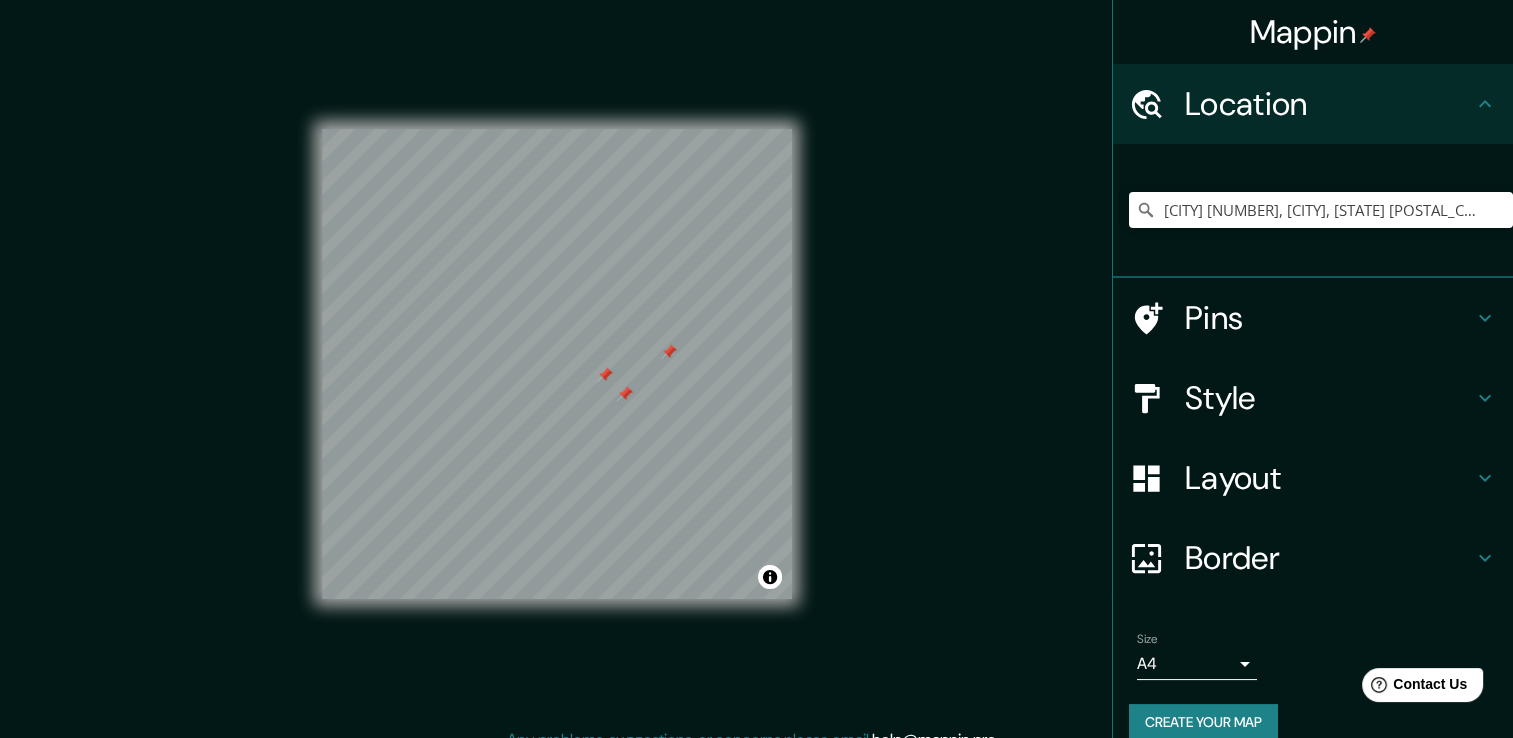 click on "Pins" at bounding box center [1329, 104] 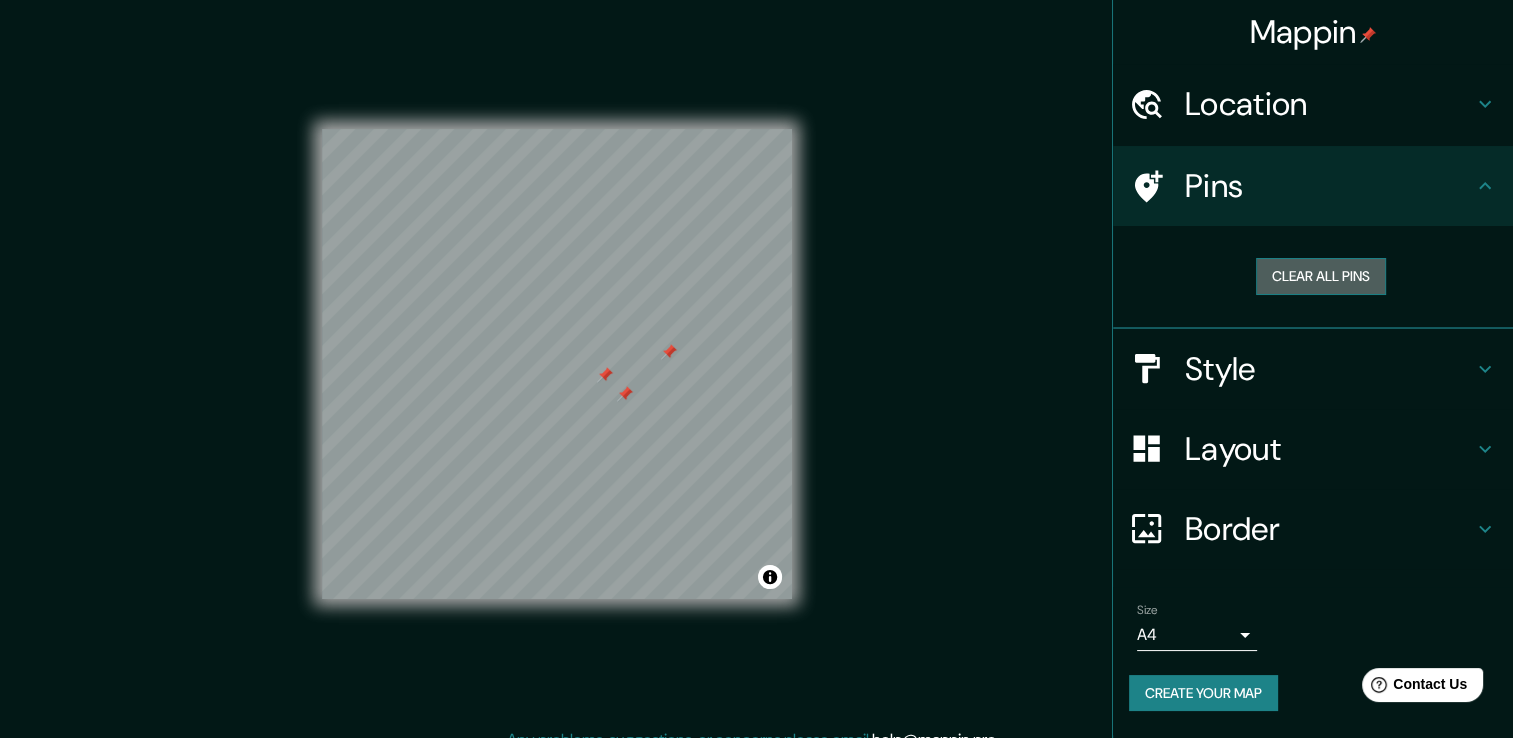 click on "Clear all pins" at bounding box center [1321, 276] 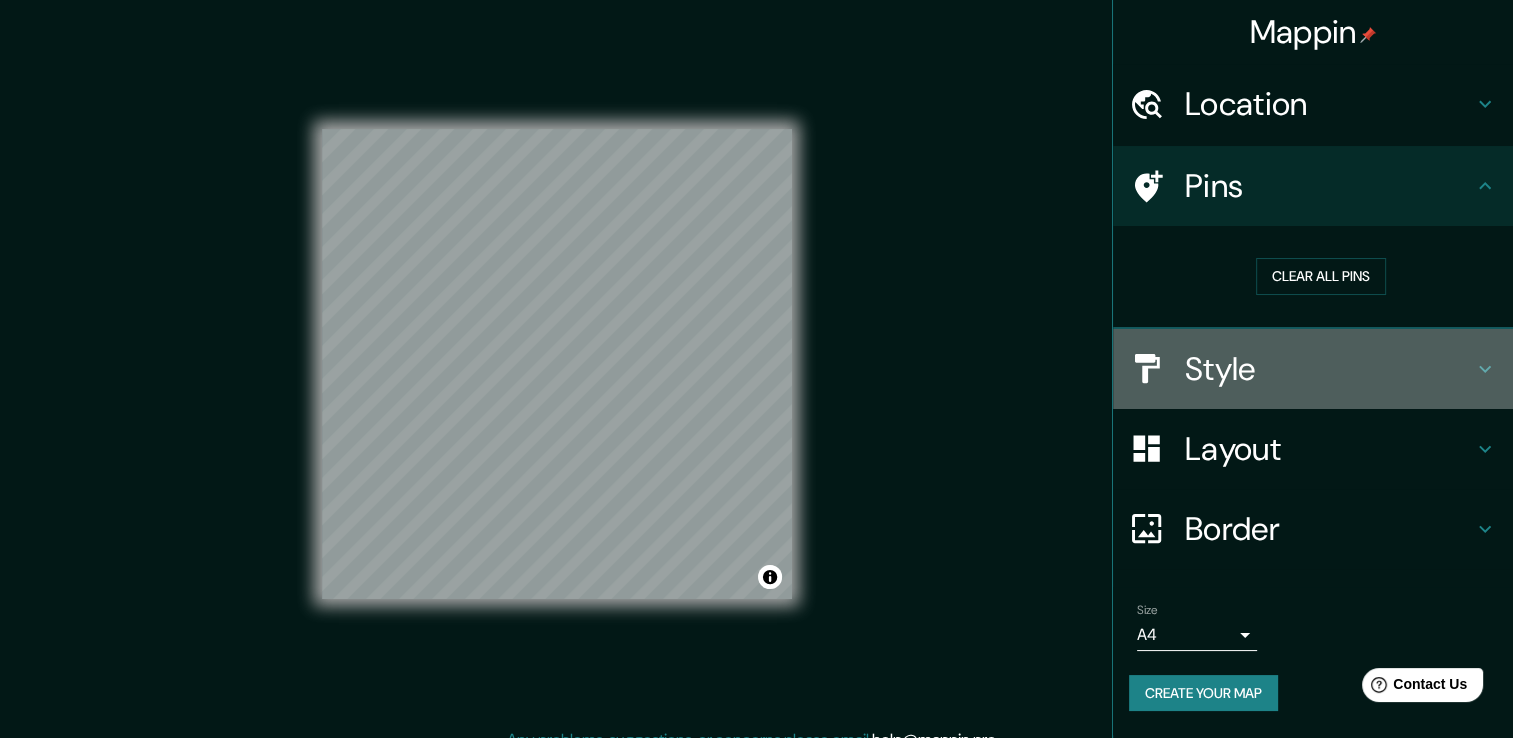 click on "Style" at bounding box center [1313, 369] 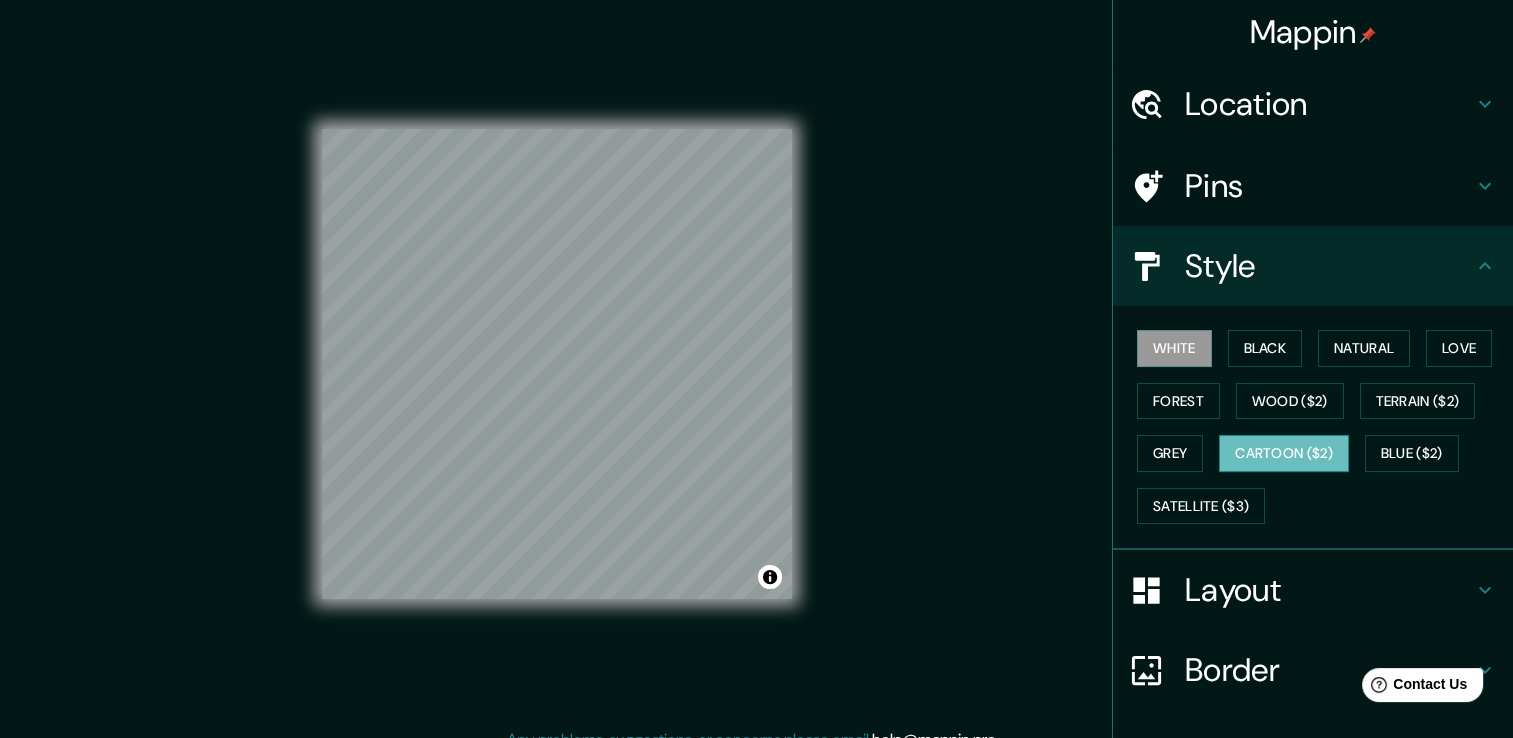 click on "Cartoon ($2)" at bounding box center (1284, 453) 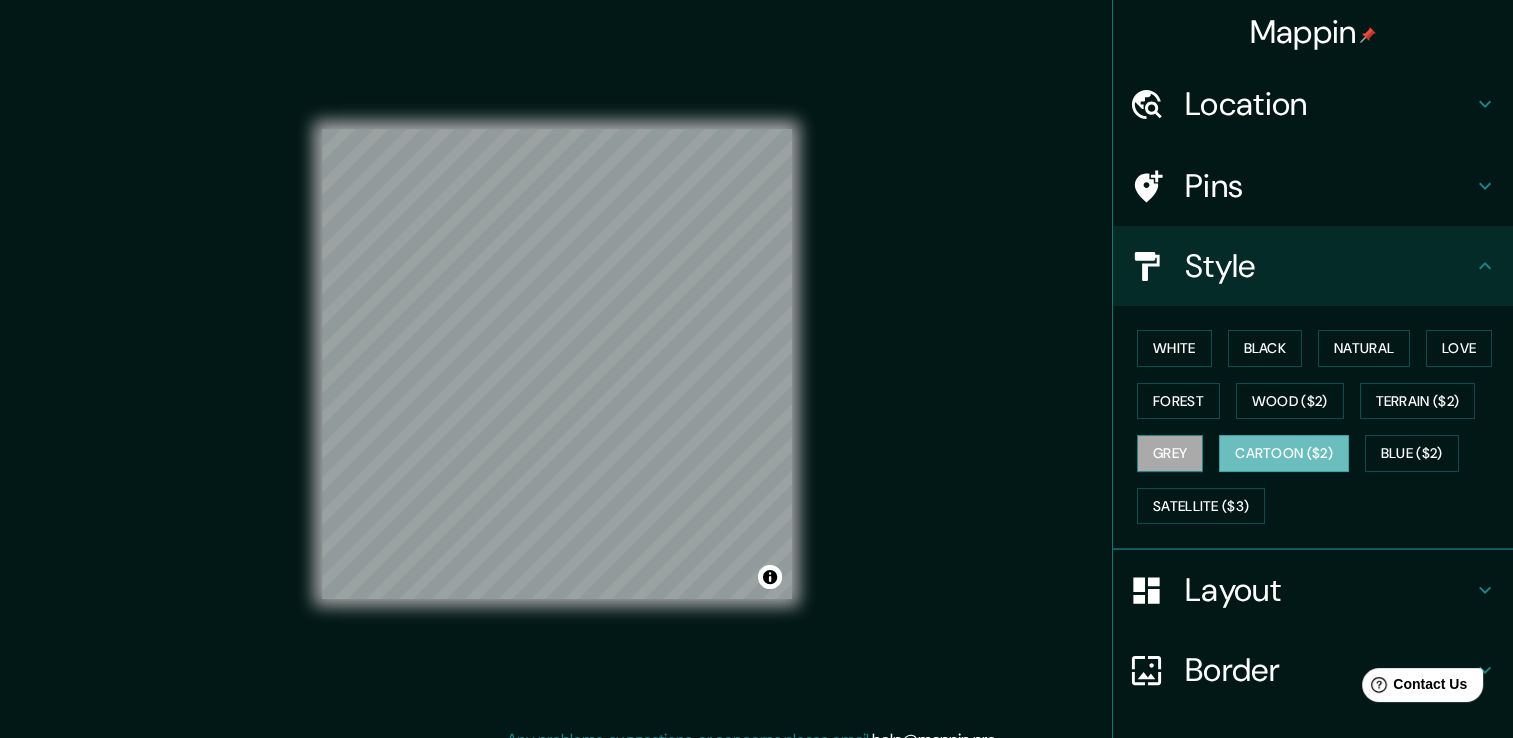 click on "Grey" at bounding box center [1170, 453] 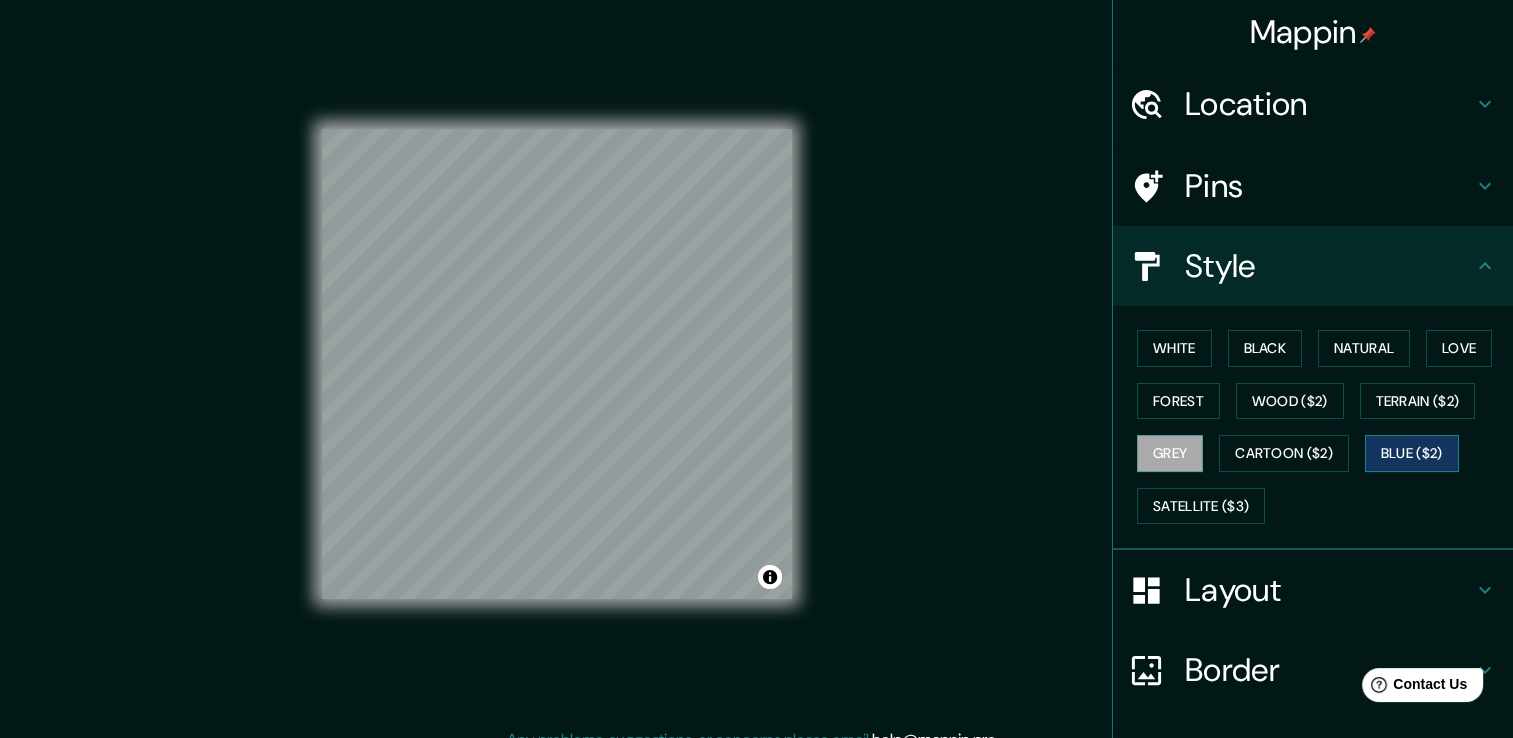 click on "Blue ($2)" at bounding box center (1412, 453) 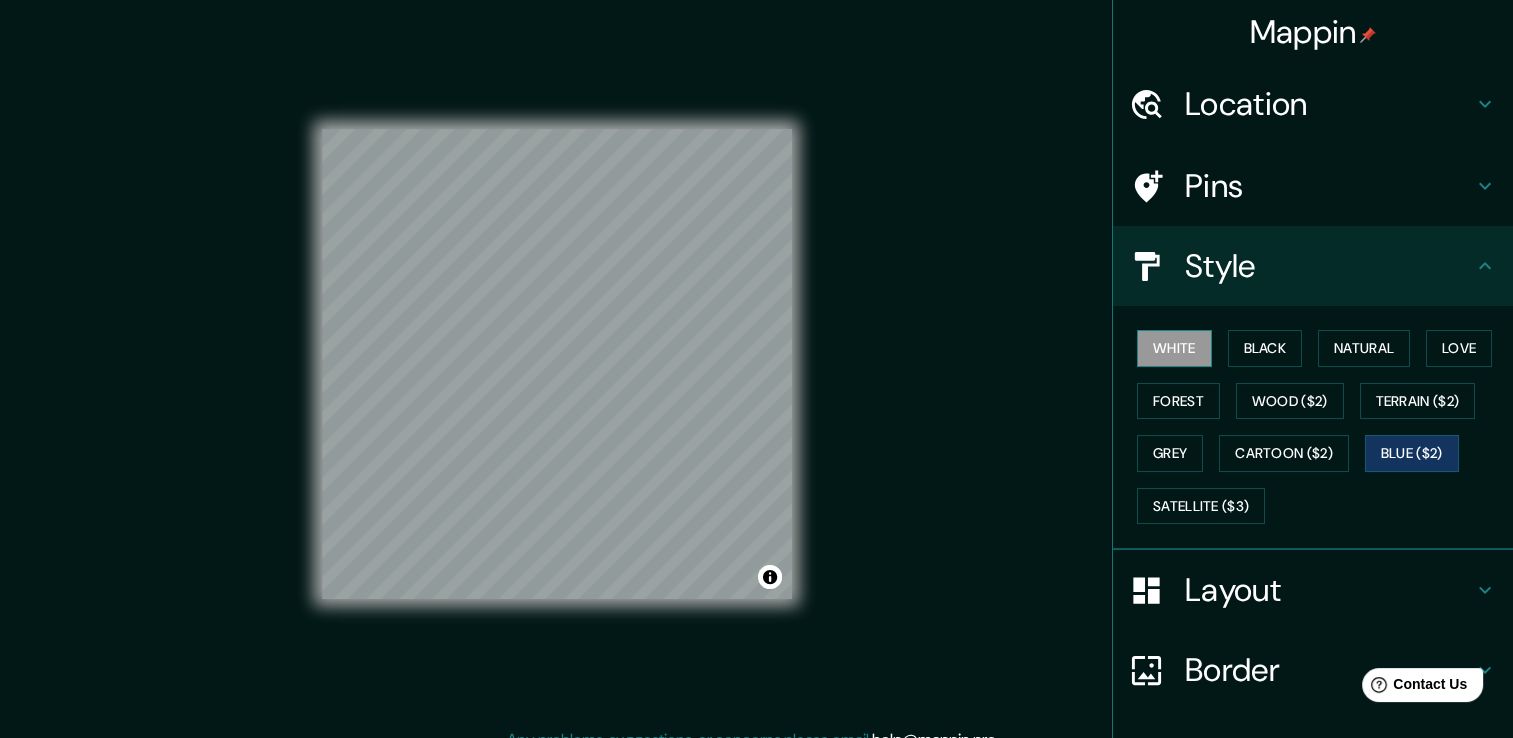 click on "White" at bounding box center [1174, 348] 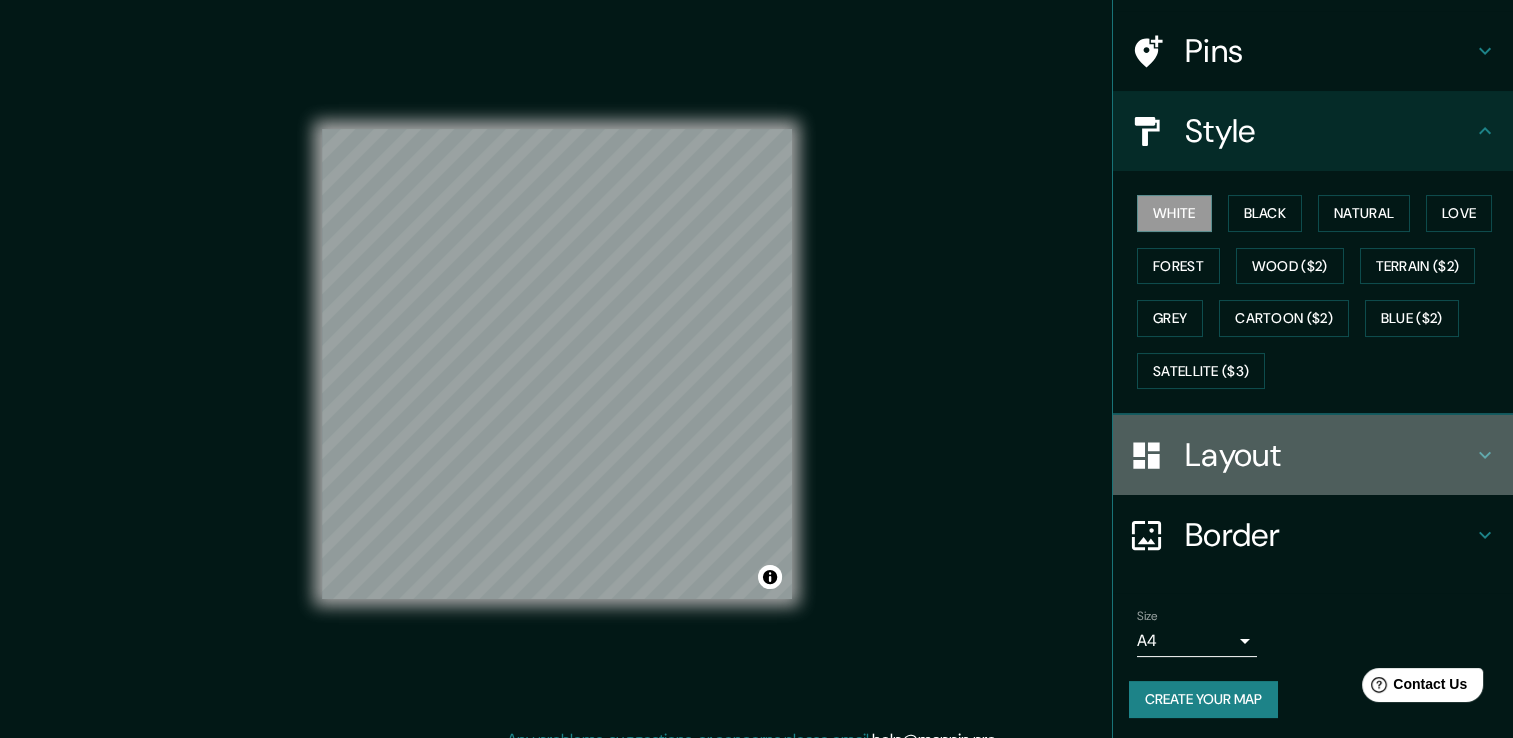 click on "Layout" at bounding box center (1313, 455) 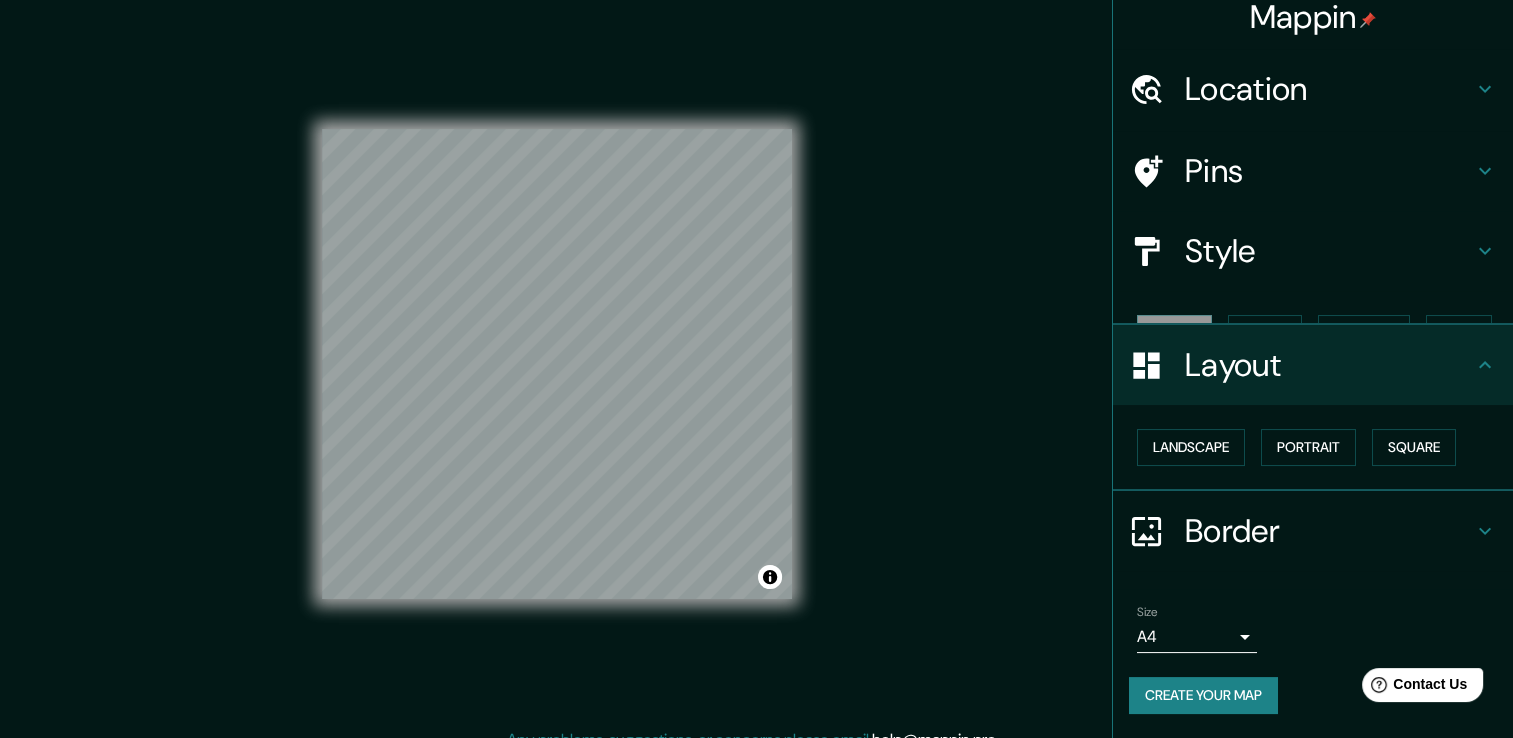 scroll, scrollTop: 0, scrollLeft: 0, axis: both 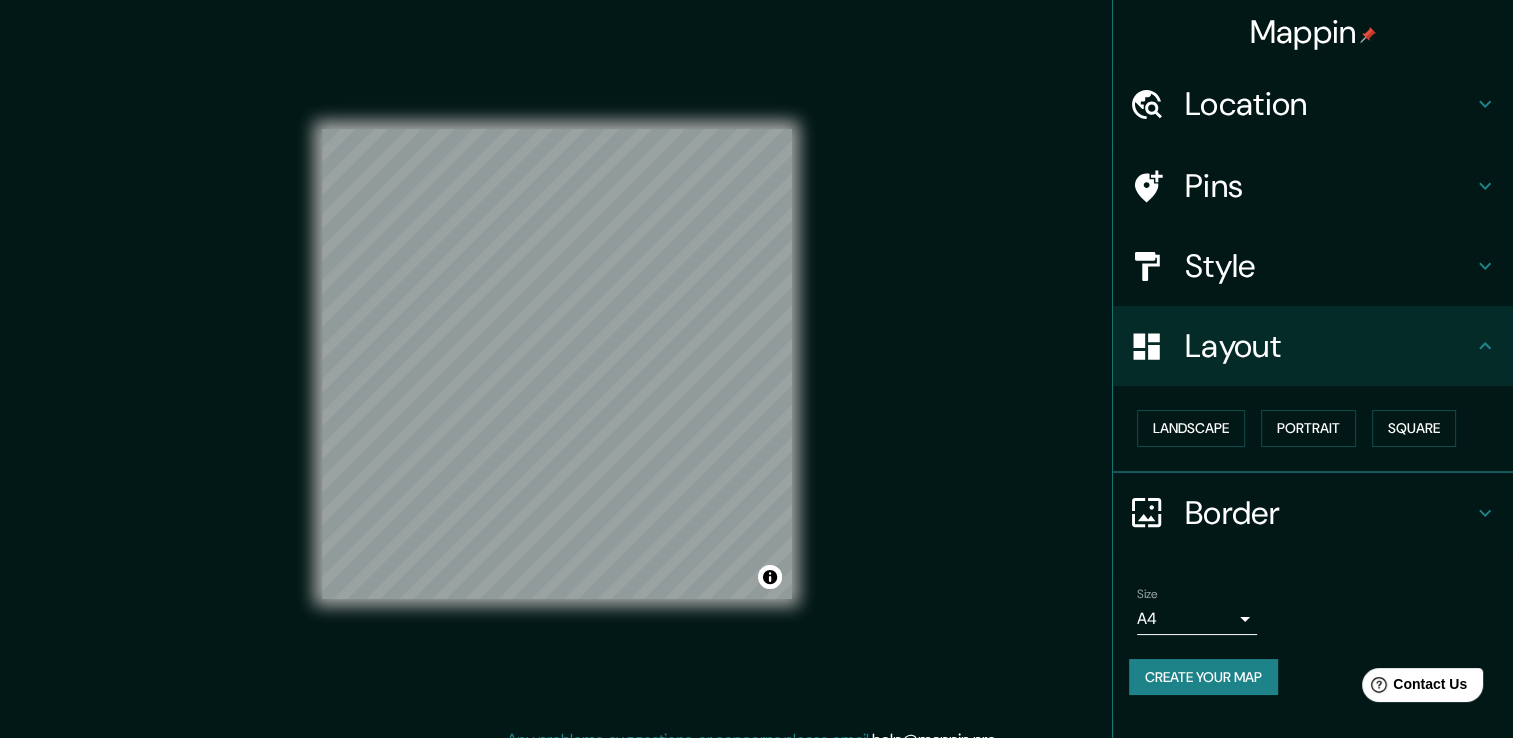 click on "Landscape" at bounding box center (1191, 428) 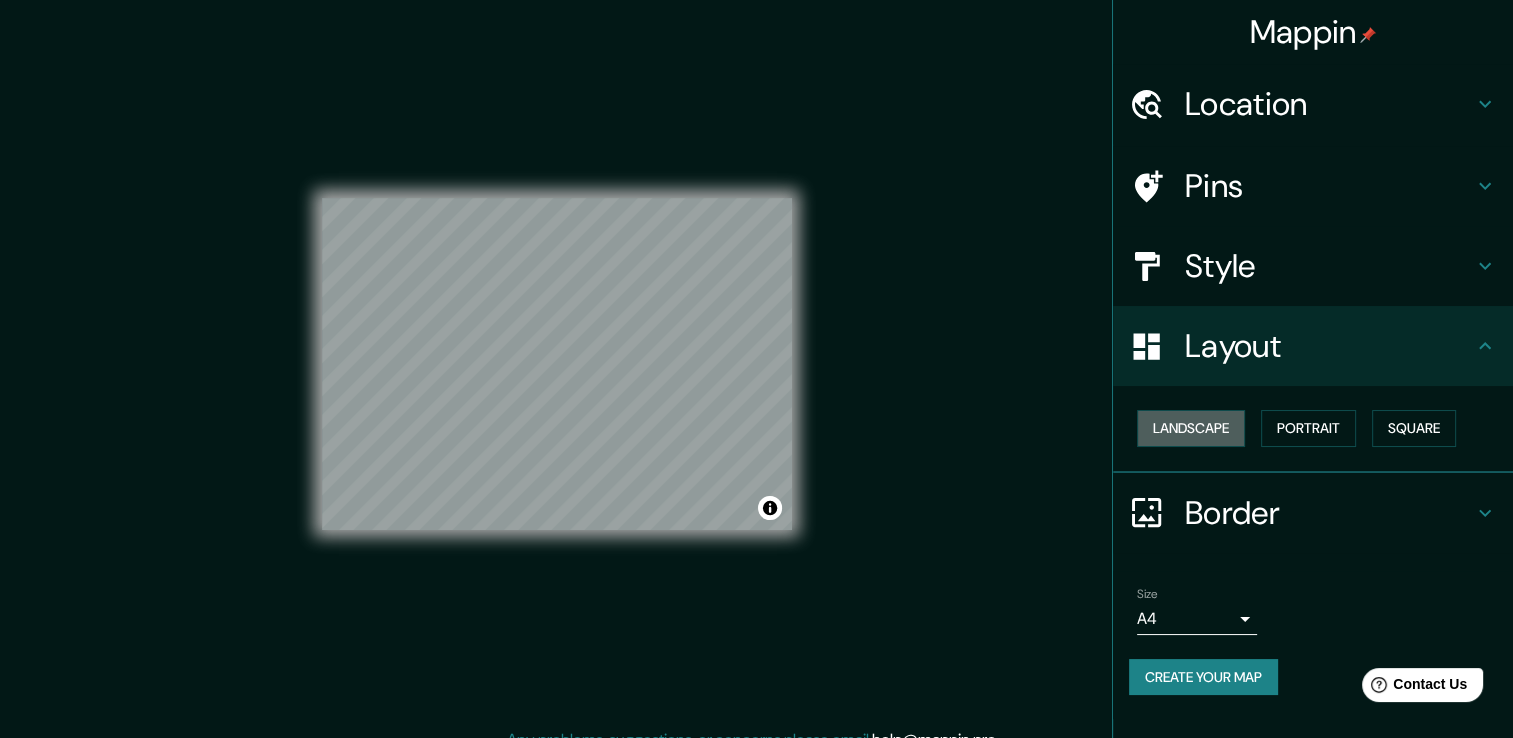 click on "Landscape" at bounding box center (1191, 428) 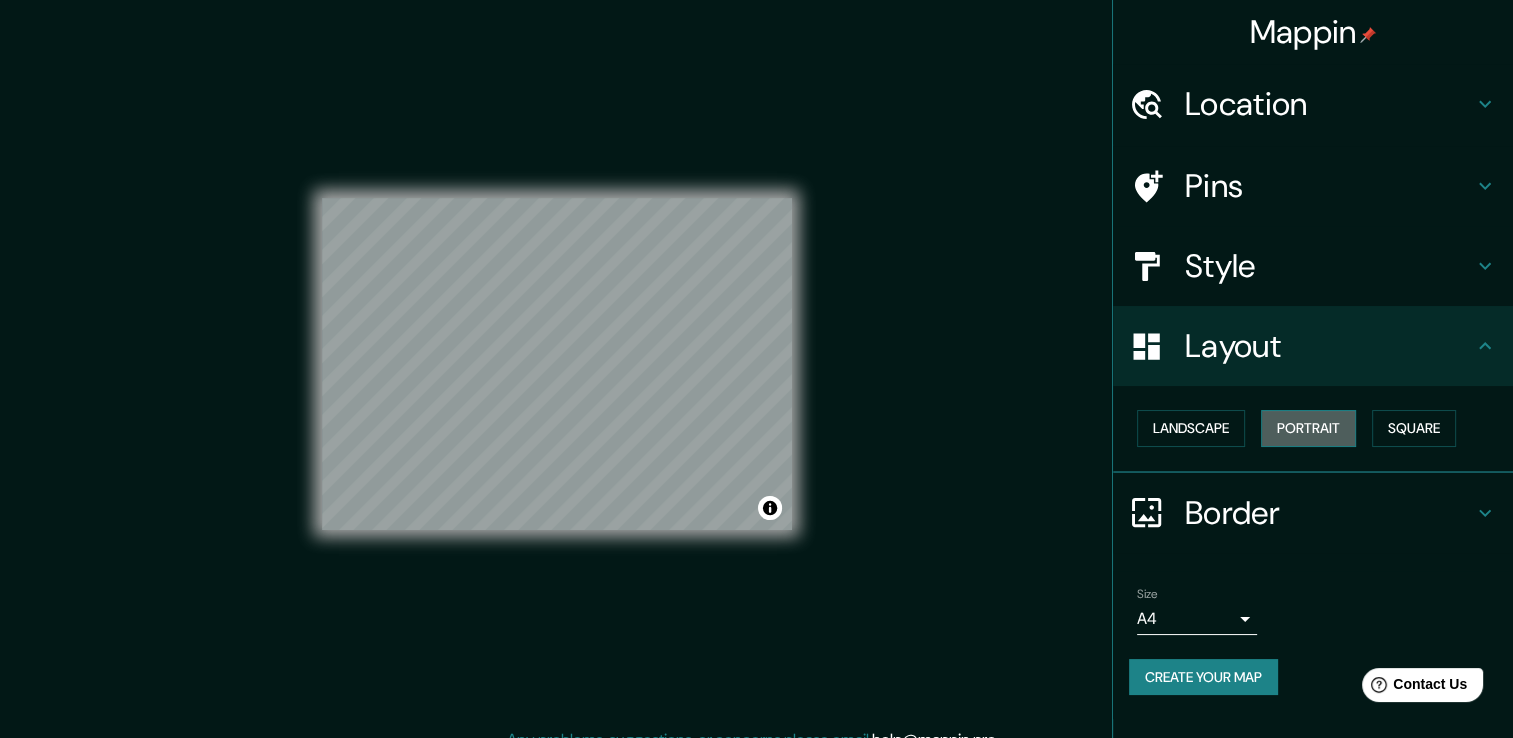 click on "Portrait" at bounding box center (1308, 428) 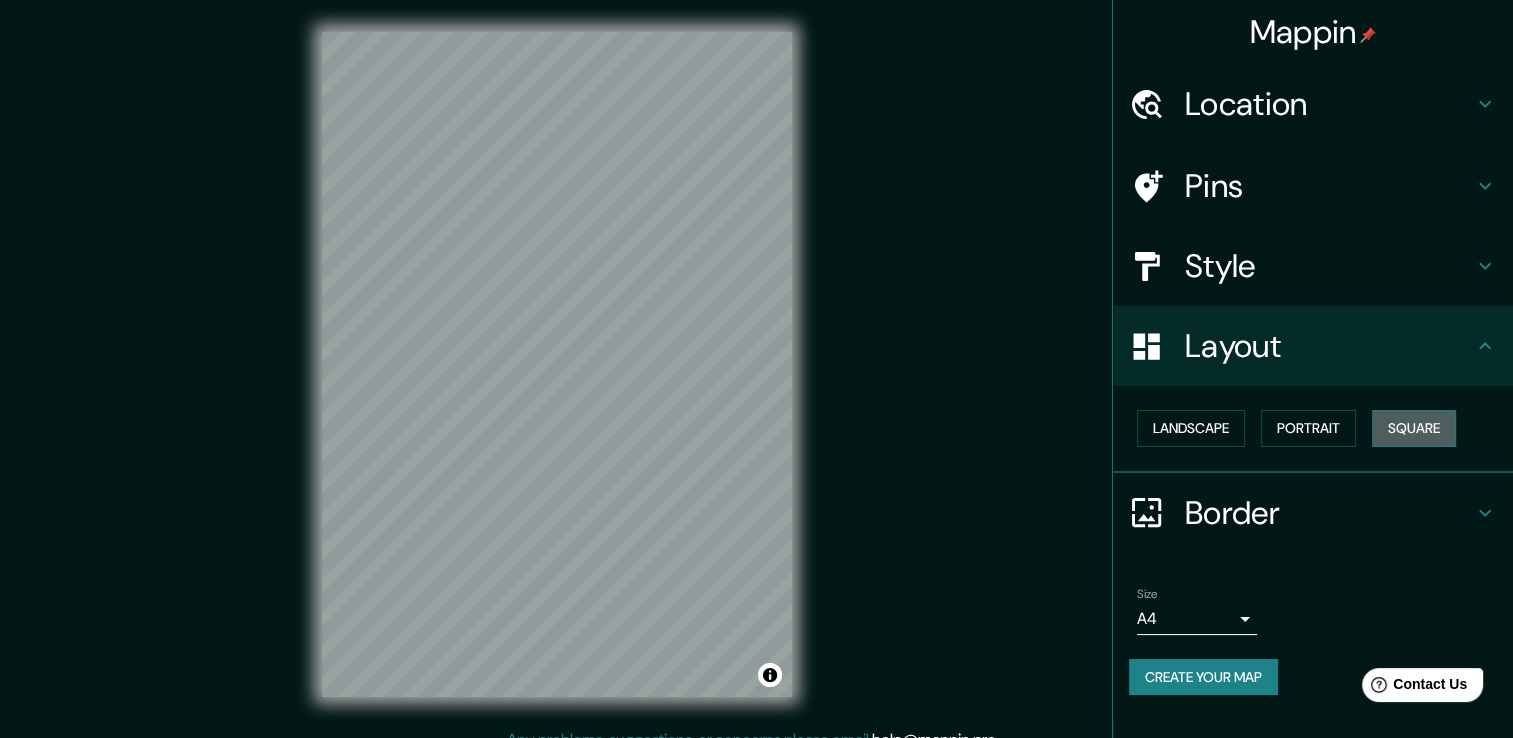 click on "Square" at bounding box center [1414, 428] 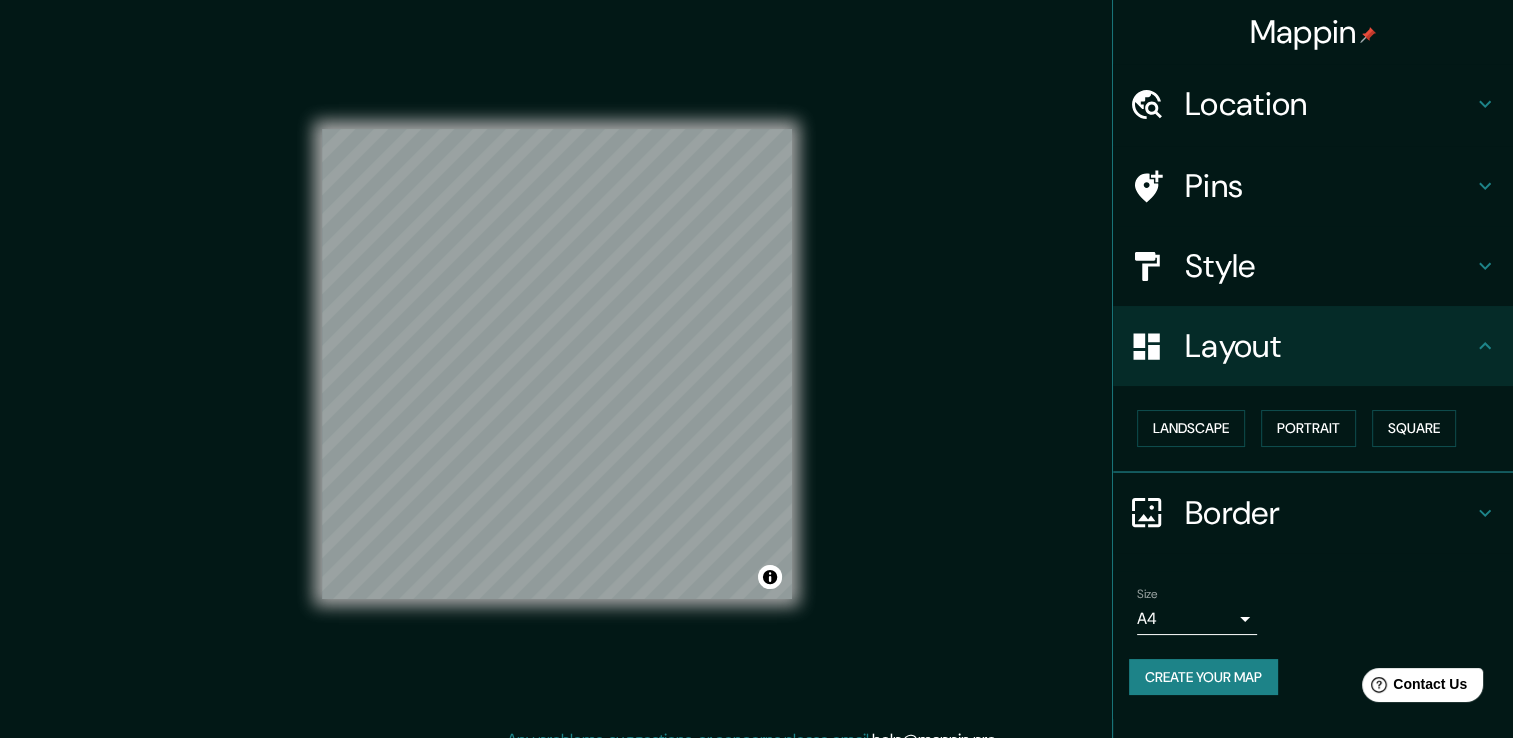 click on "Border" at bounding box center (1329, 104) 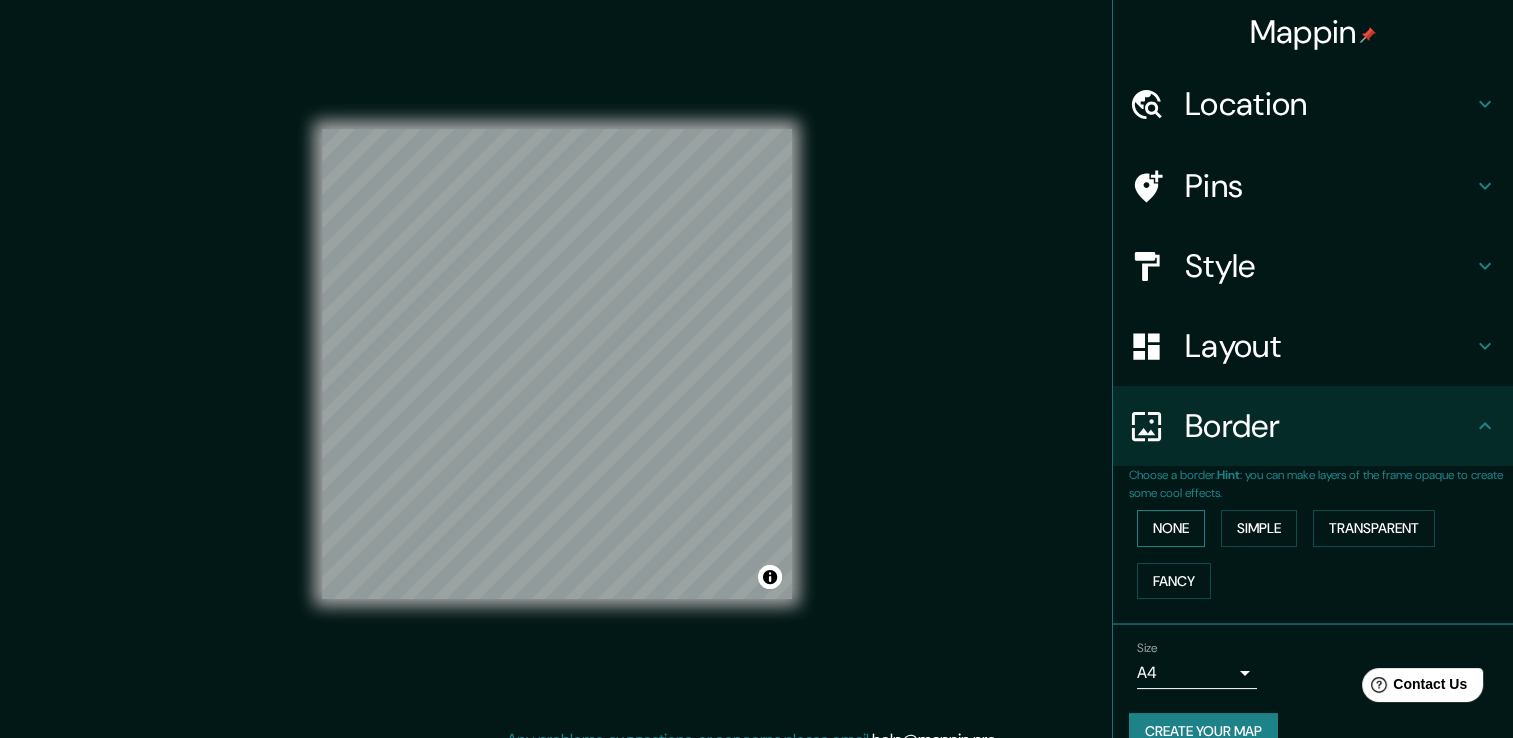 click on "None" at bounding box center [1171, 528] 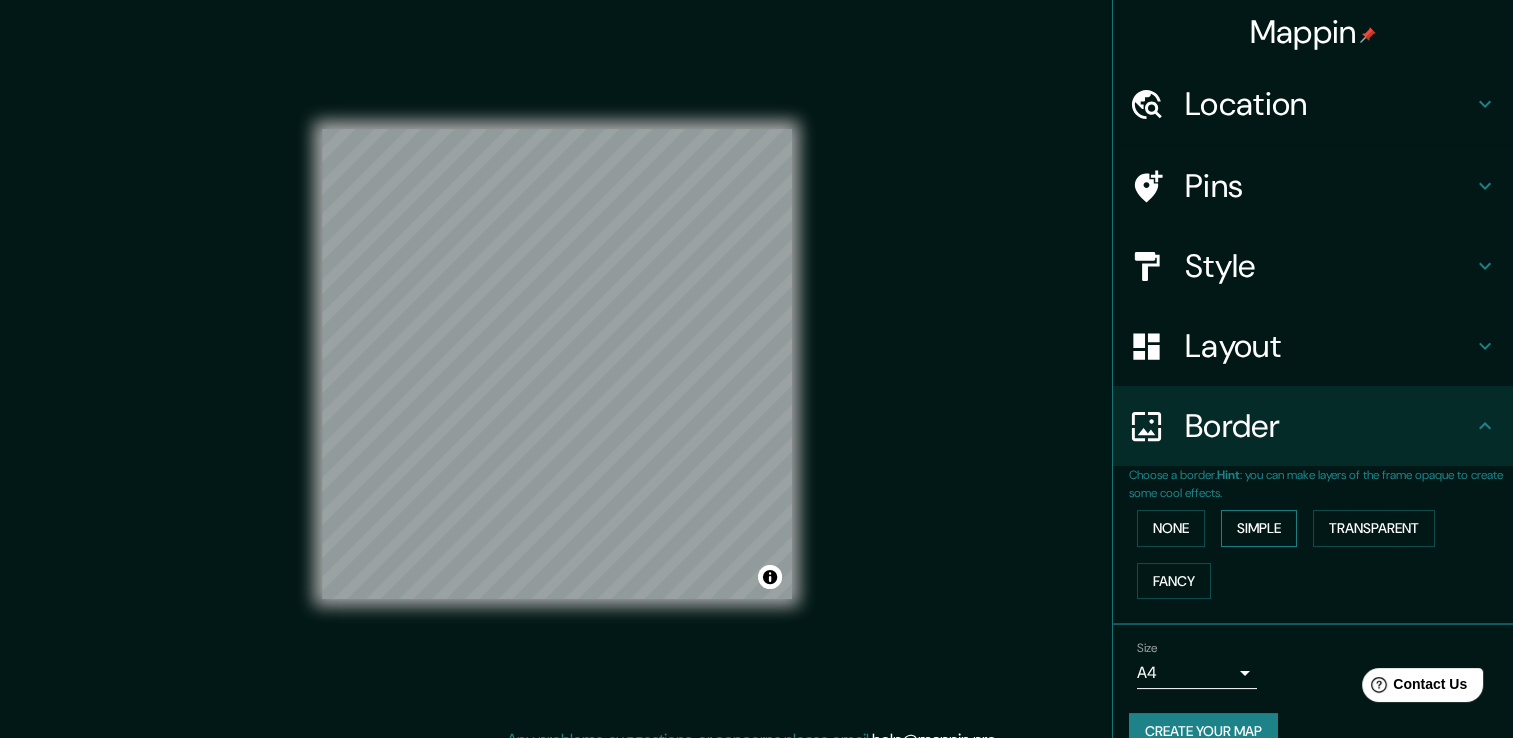 click on "Simple" at bounding box center (1259, 528) 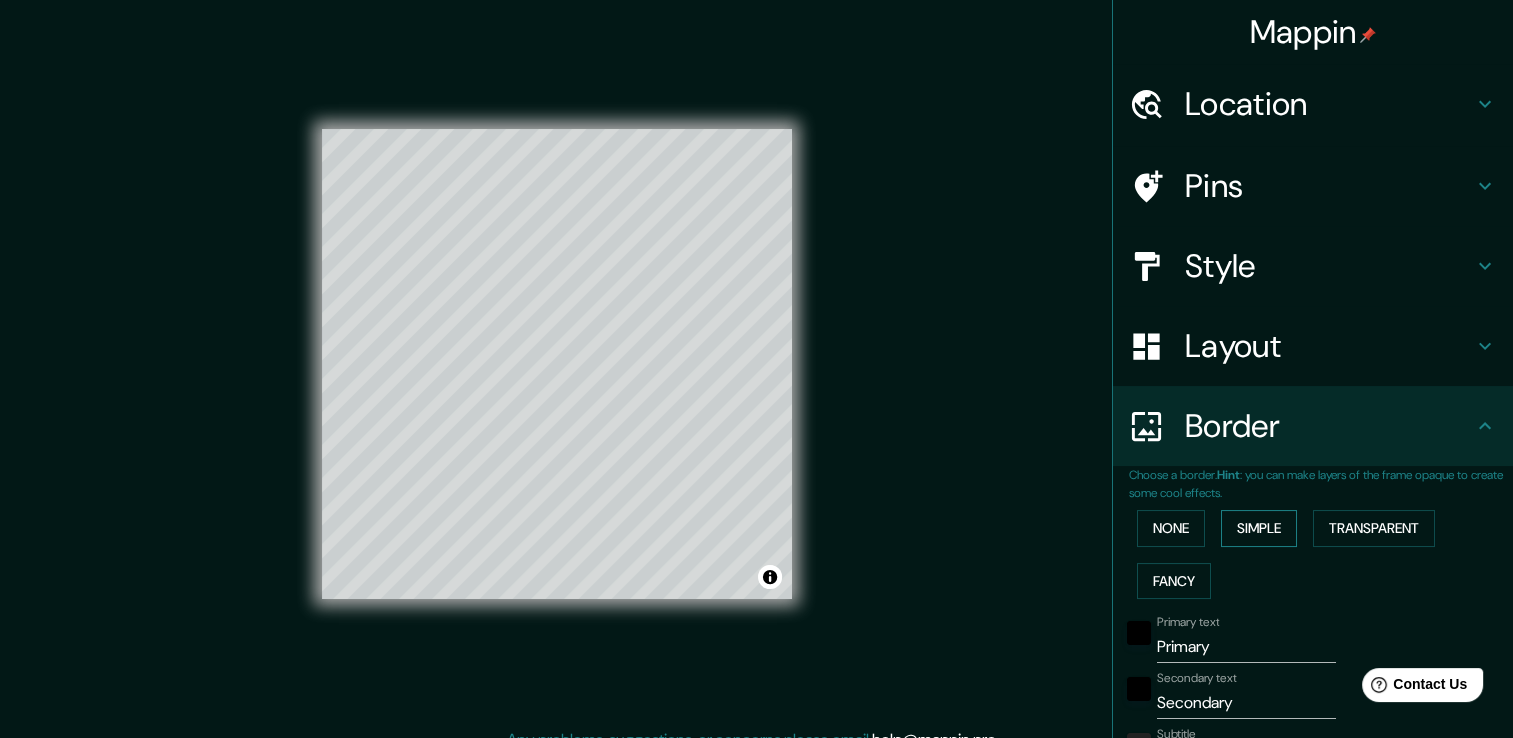 click on "Simple" at bounding box center [1259, 528] 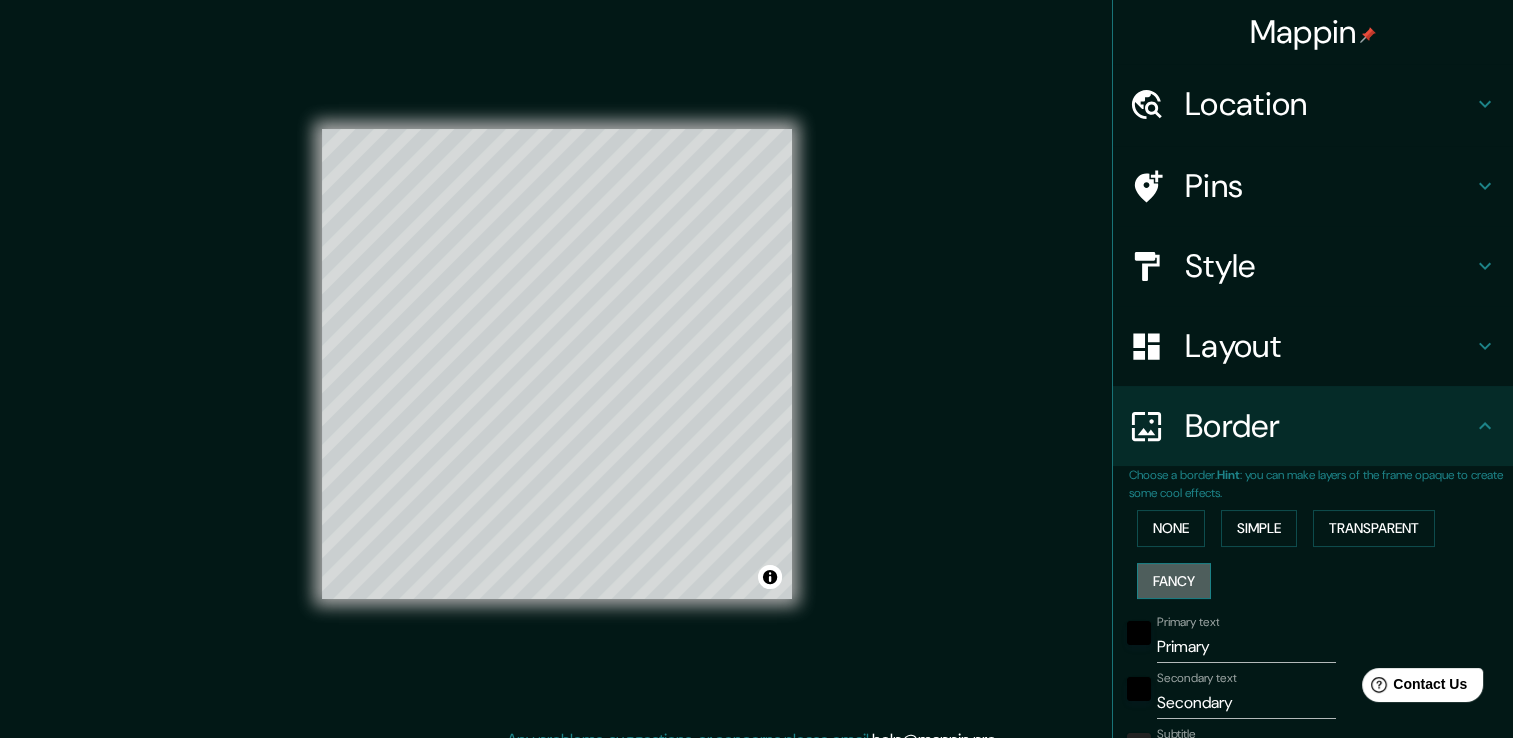 click on "Fancy" at bounding box center (1174, 581) 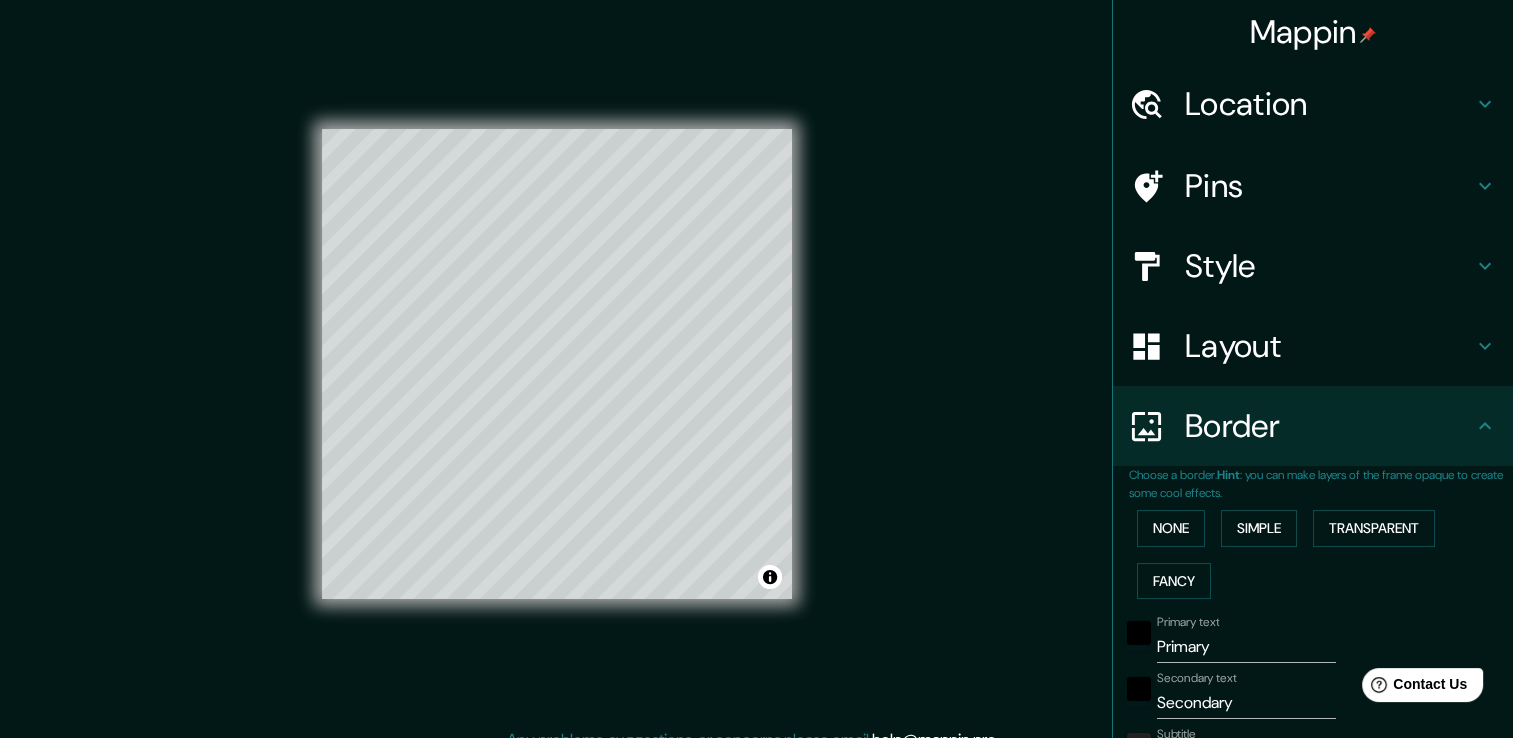 click on "None Simple Transparent Fancy" at bounding box center [1321, 554] 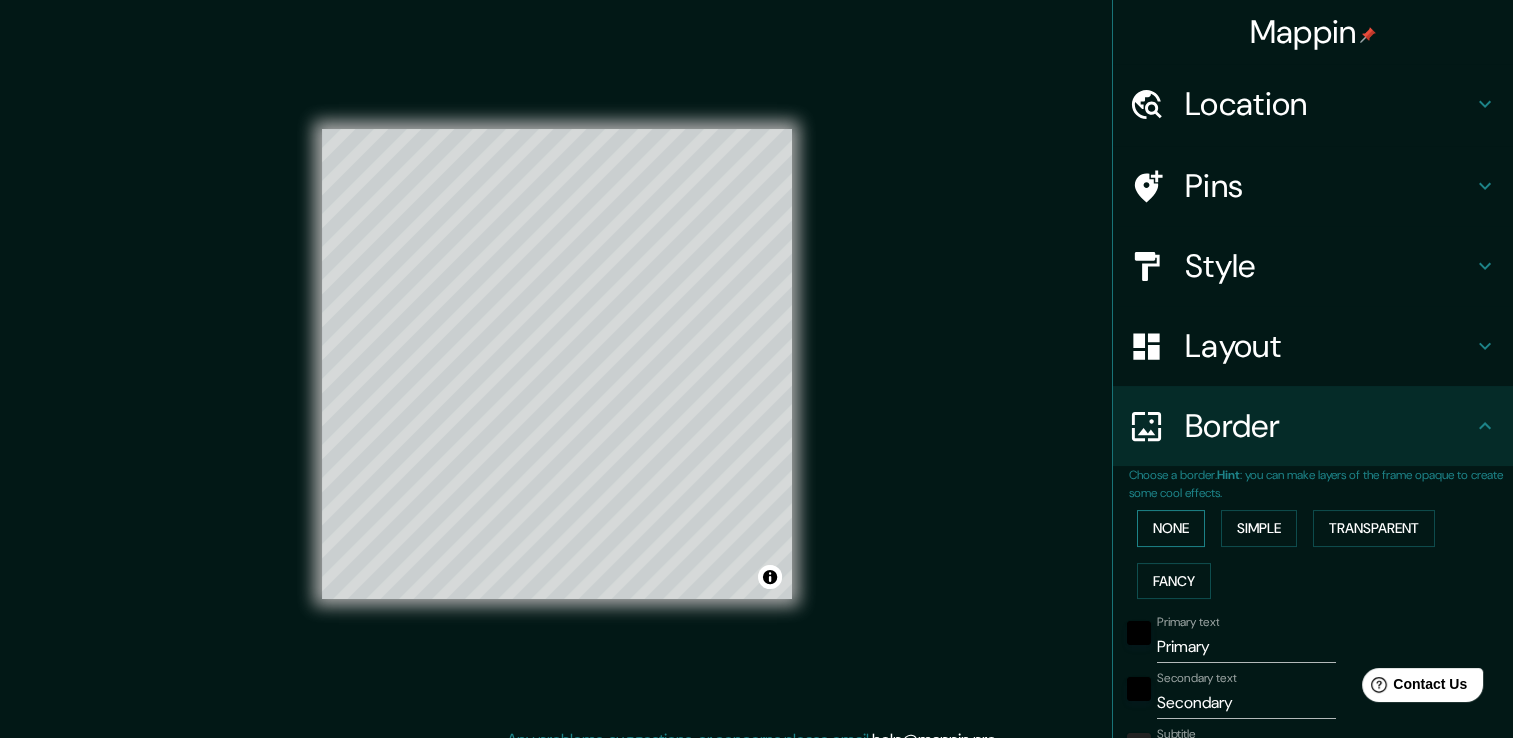 click on "None" at bounding box center [1171, 528] 